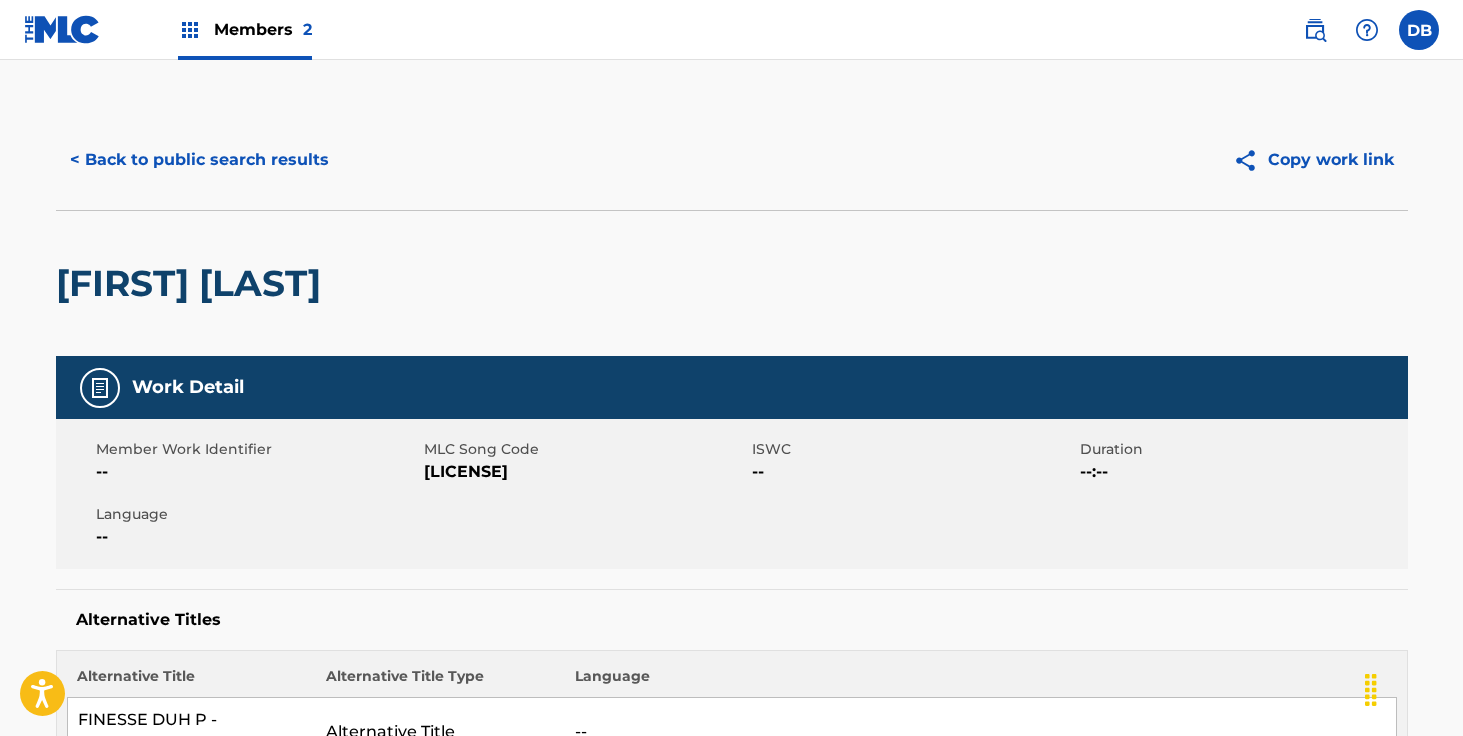 scroll, scrollTop: 1606, scrollLeft: 0, axis: vertical 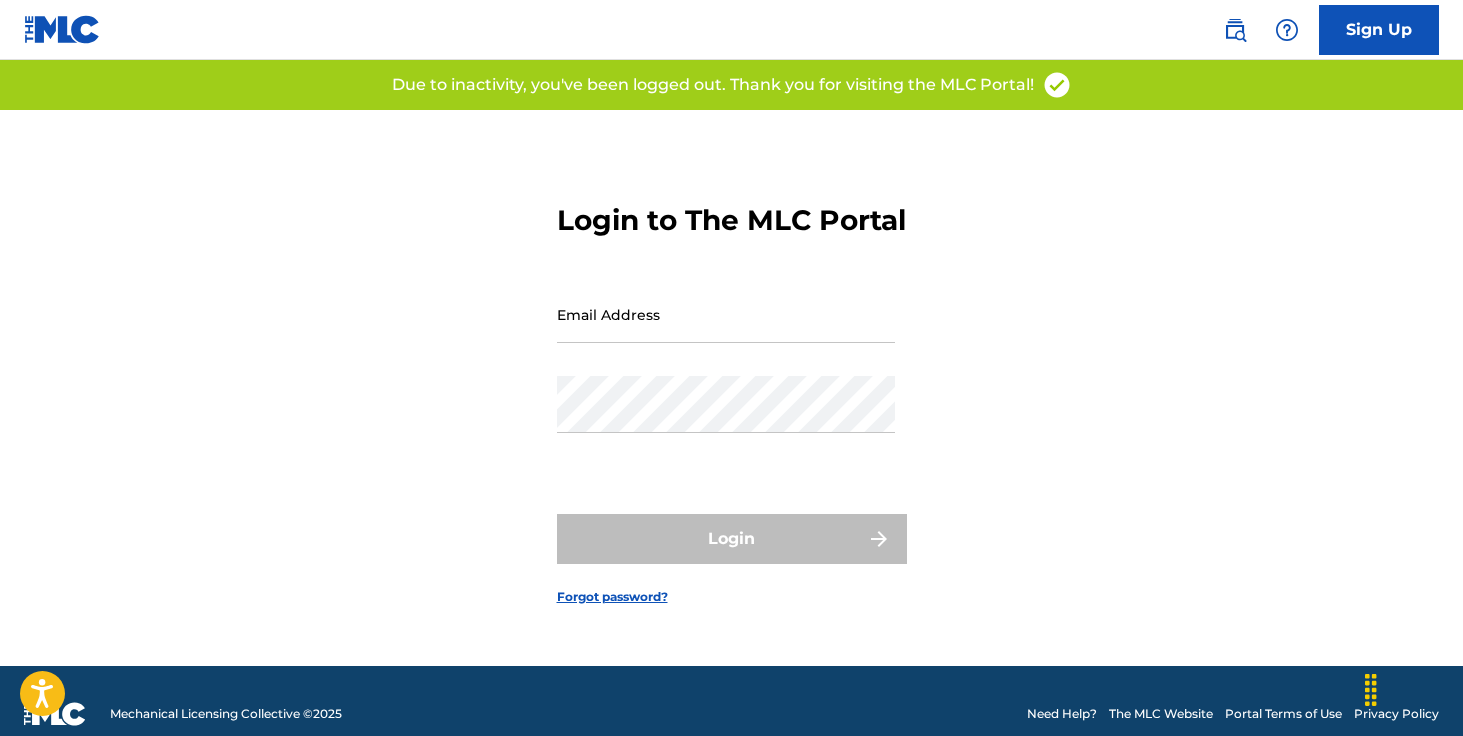 click on "Email Address" at bounding box center (726, 314) 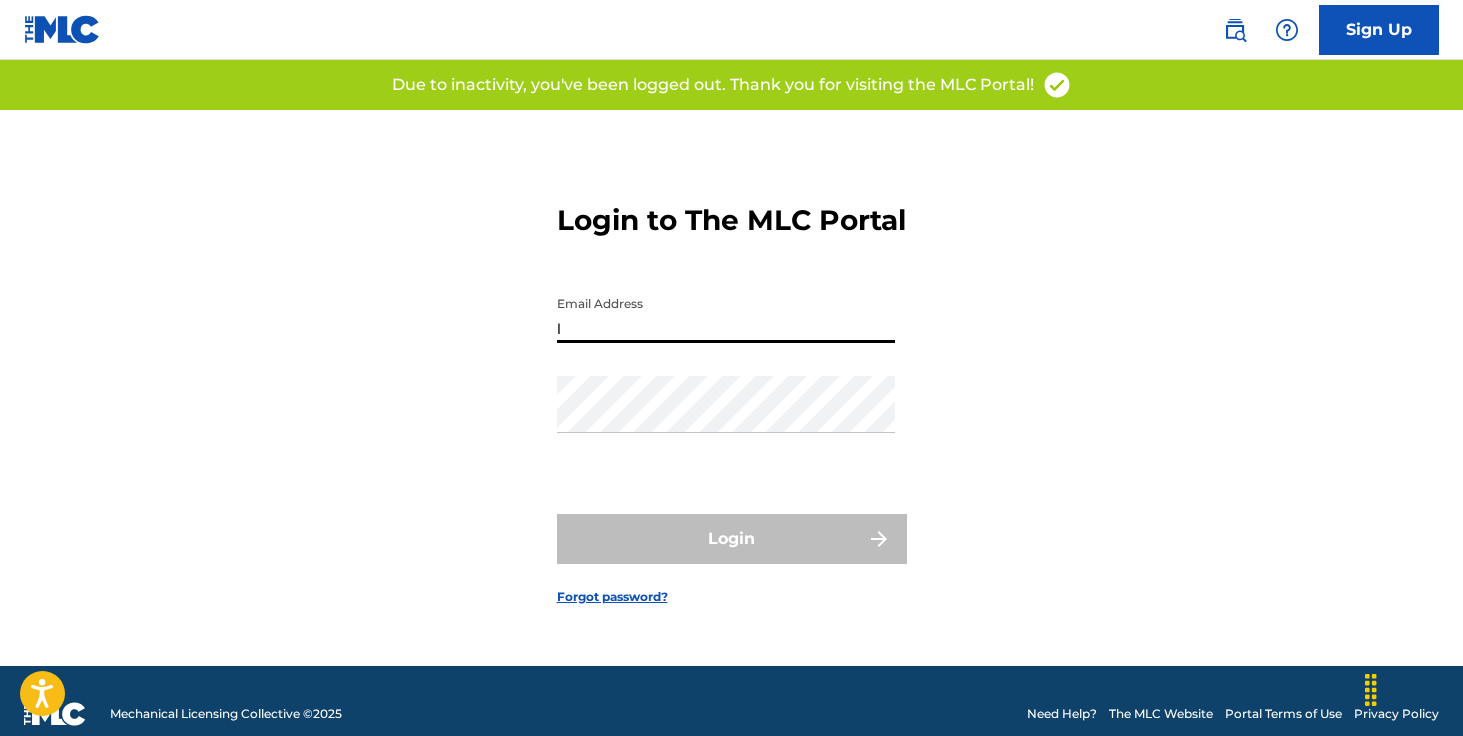 type on "licensing@[EXAMPLE.COM]" 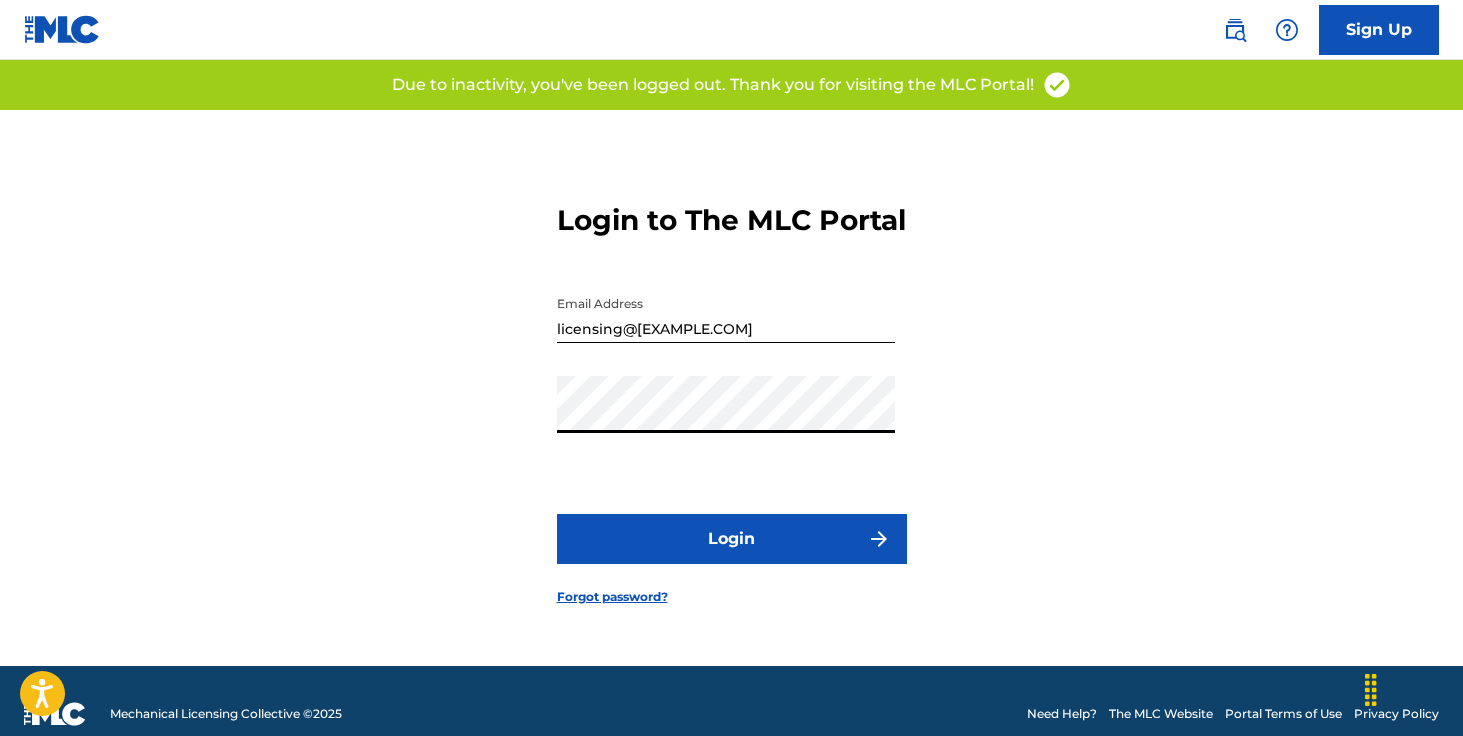 click on "Login" at bounding box center (732, 539) 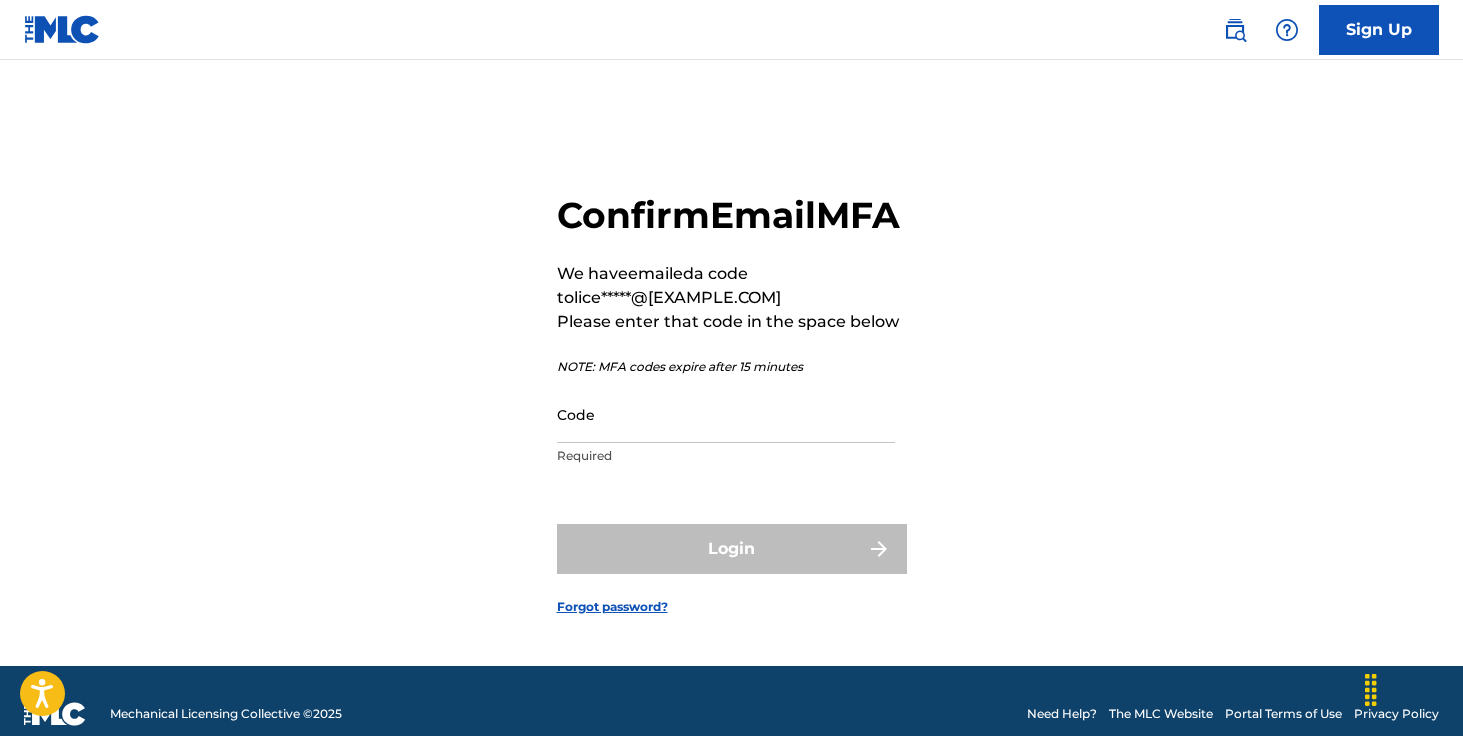 click on "Code" at bounding box center [726, 414] 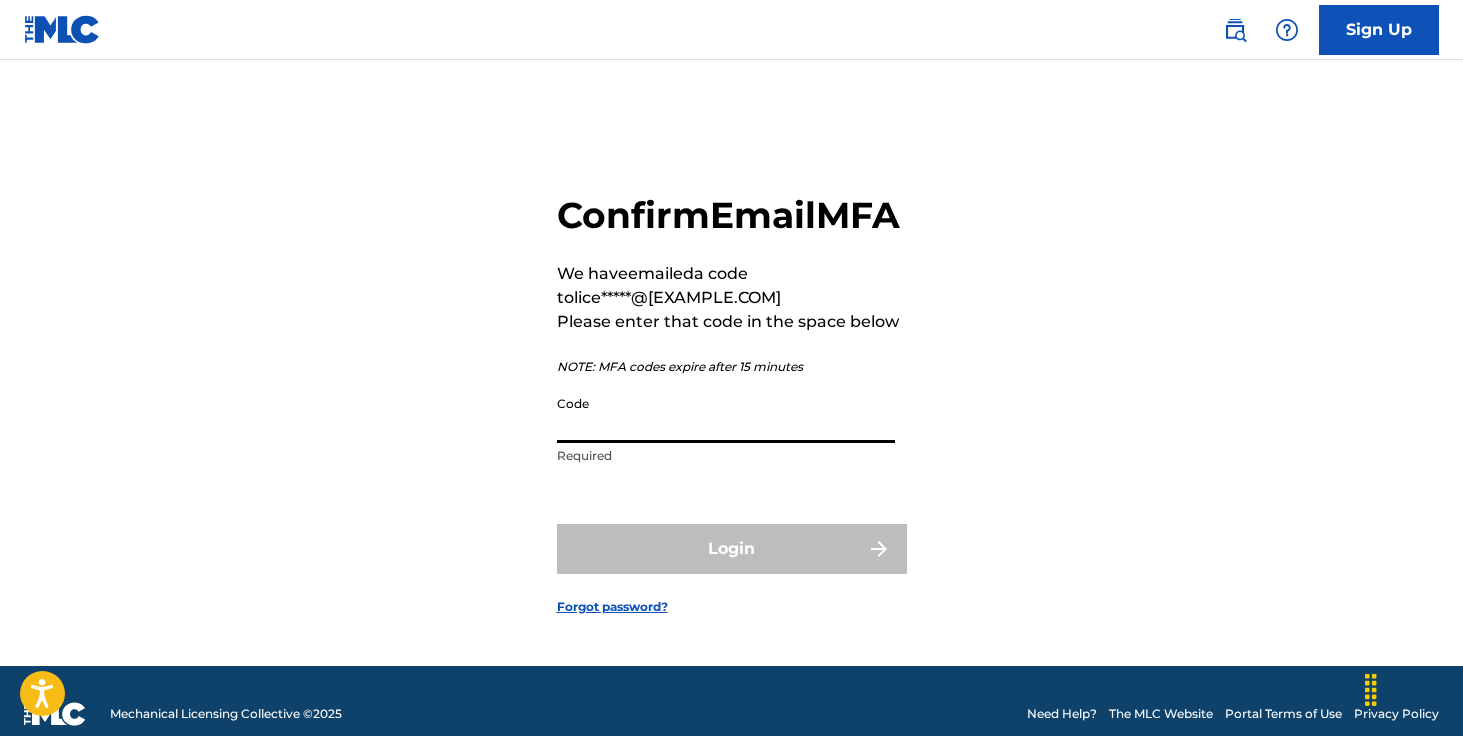 paste on "963267" 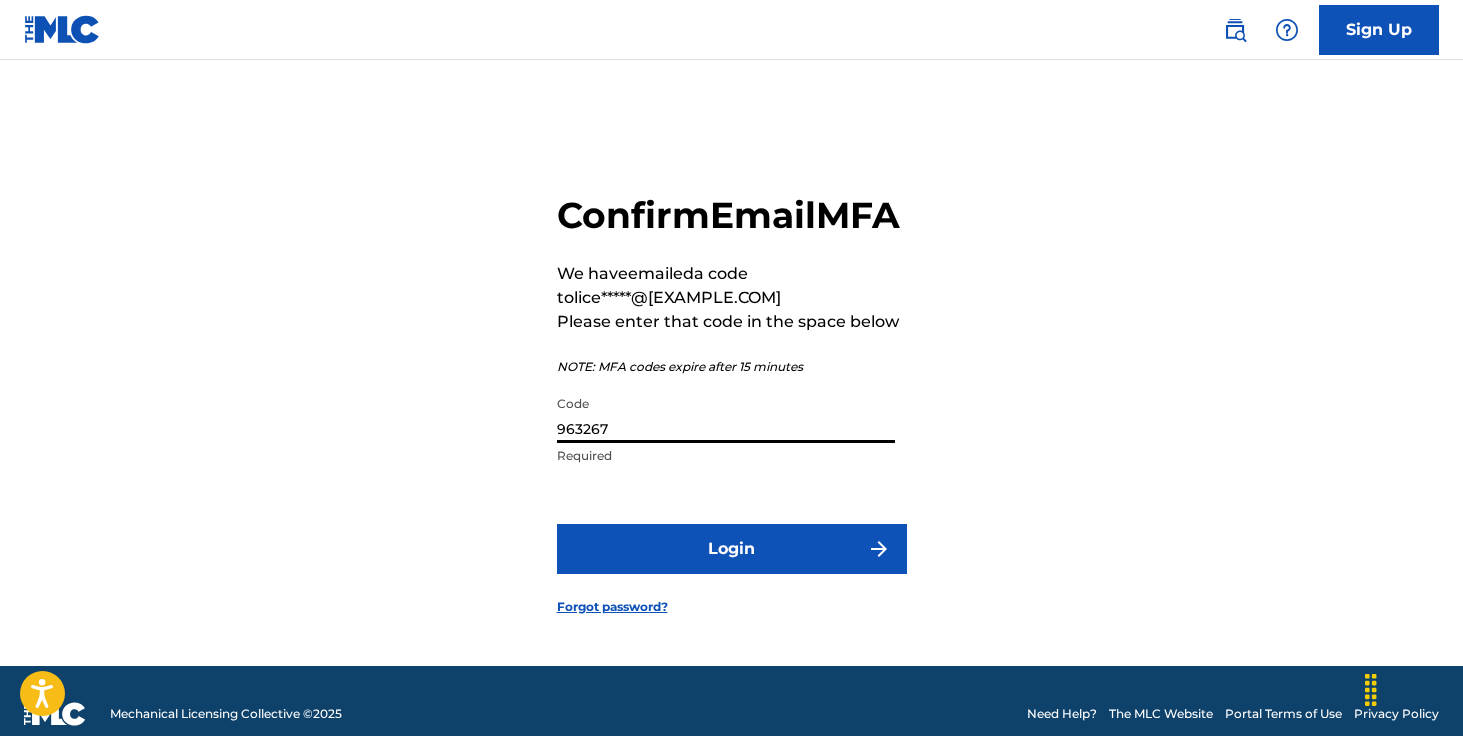 type on "963267" 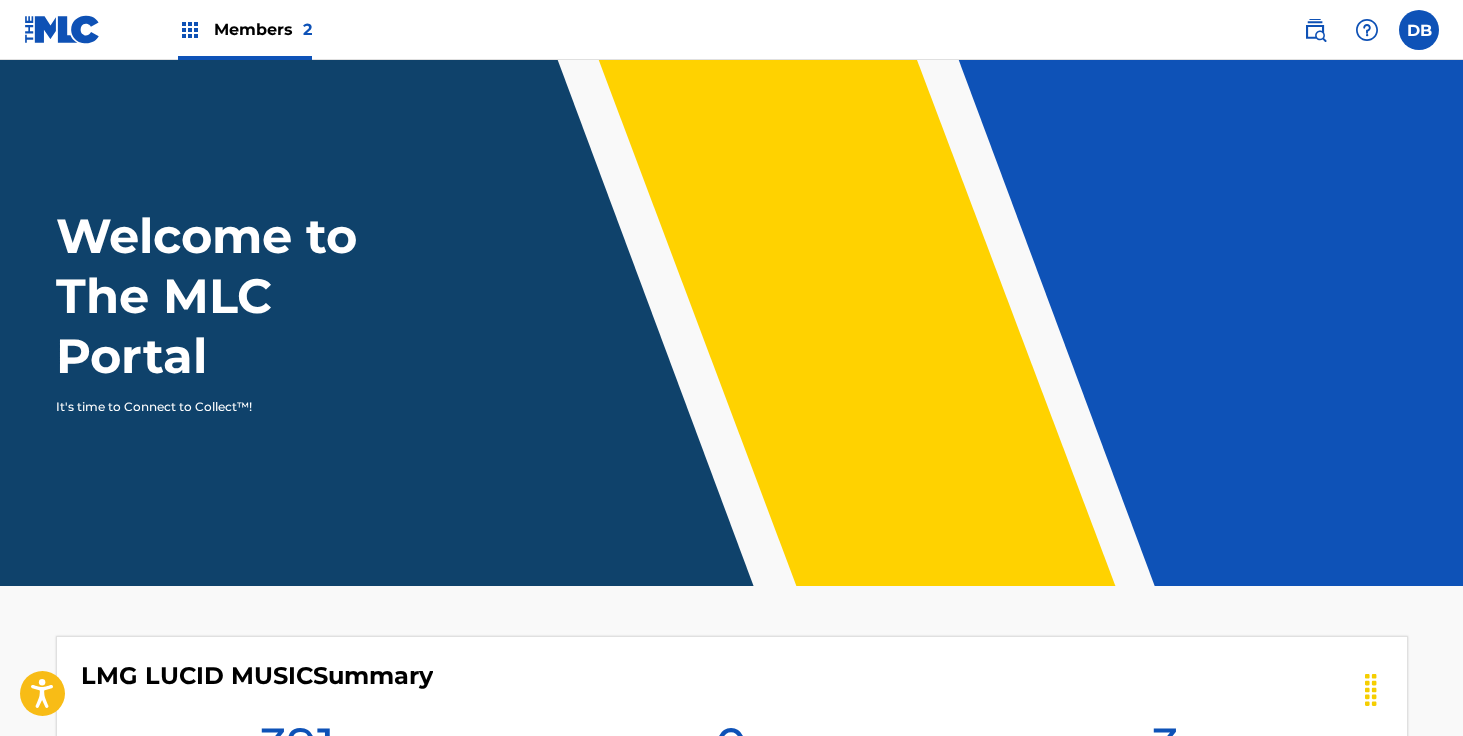 scroll, scrollTop: 0, scrollLeft: 0, axis: both 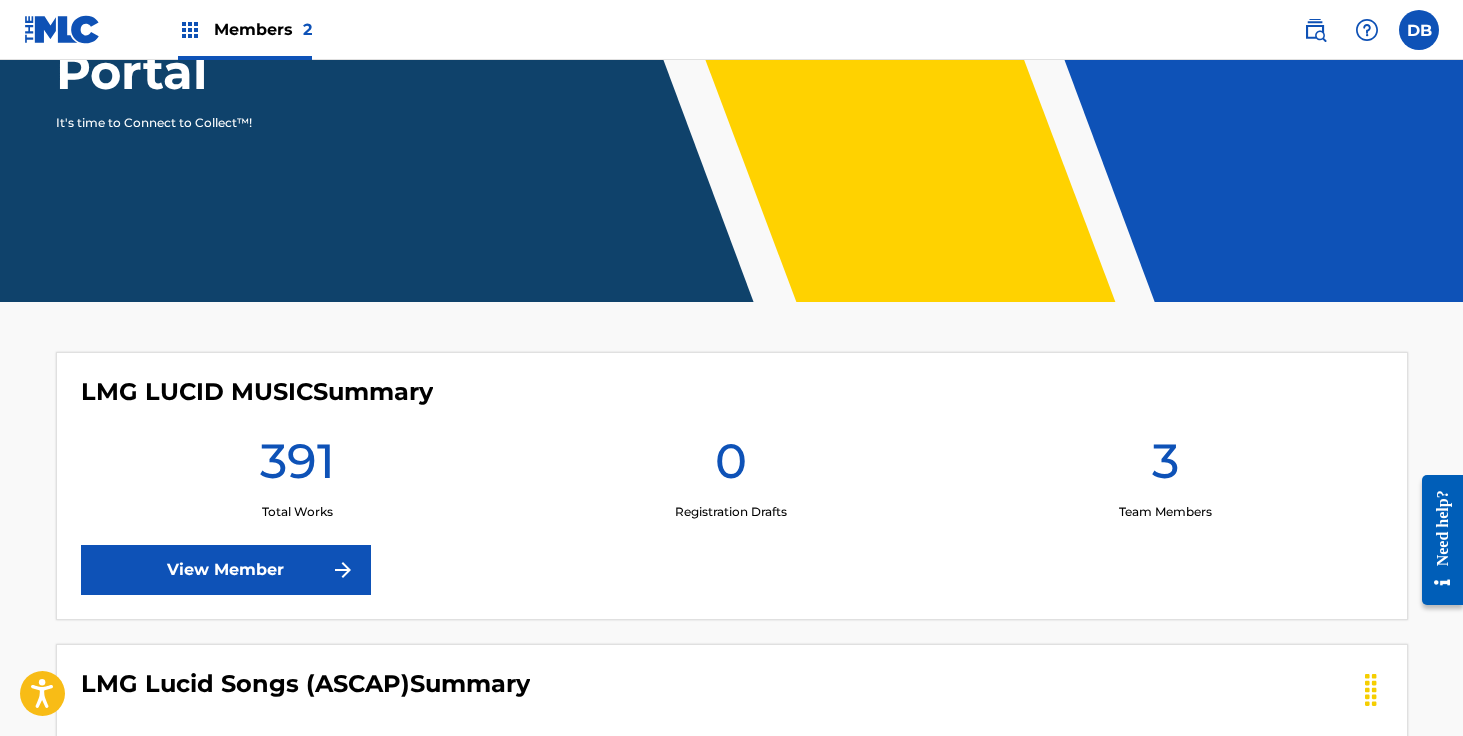 click on "Members    2" at bounding box center [263, 29] 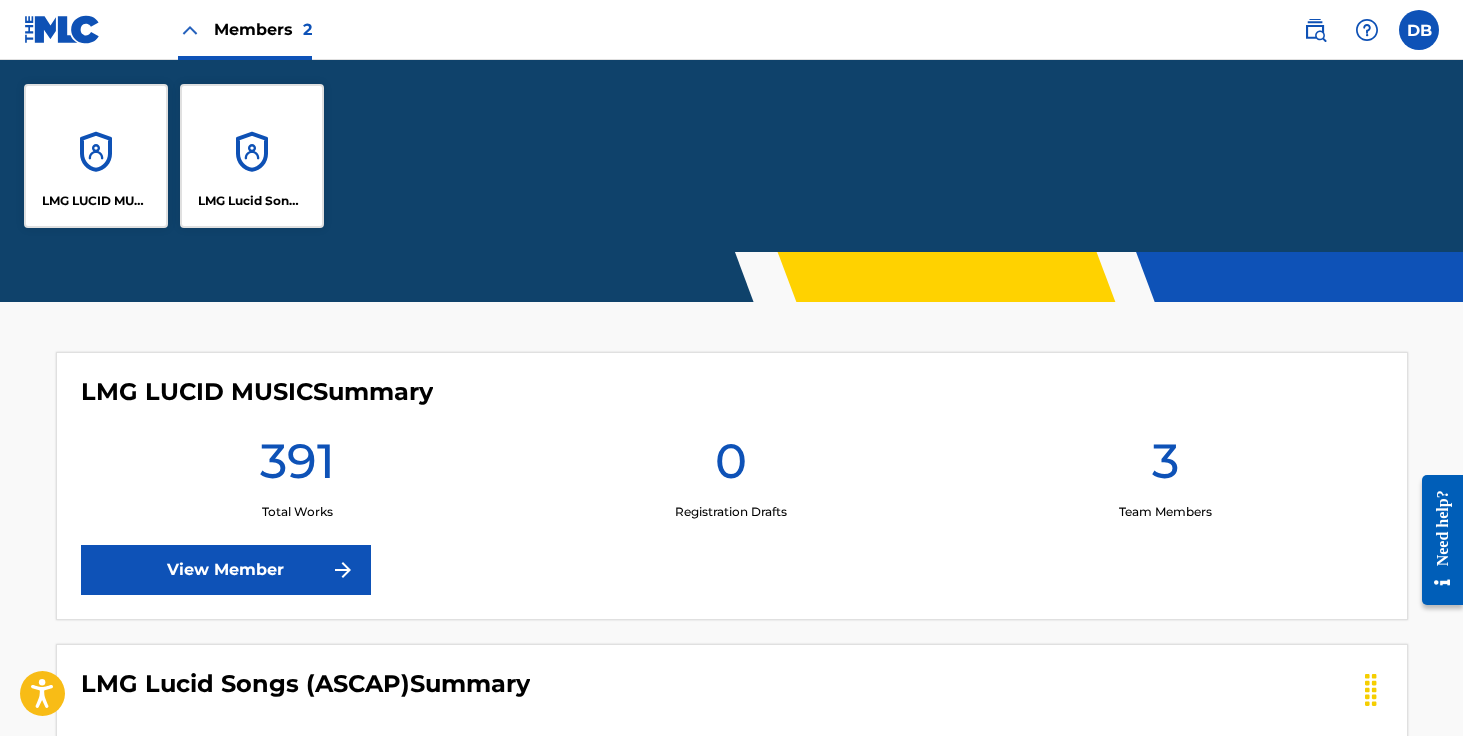 click on "LMG LUCID MUSIC" at bounding box center (96, 156) 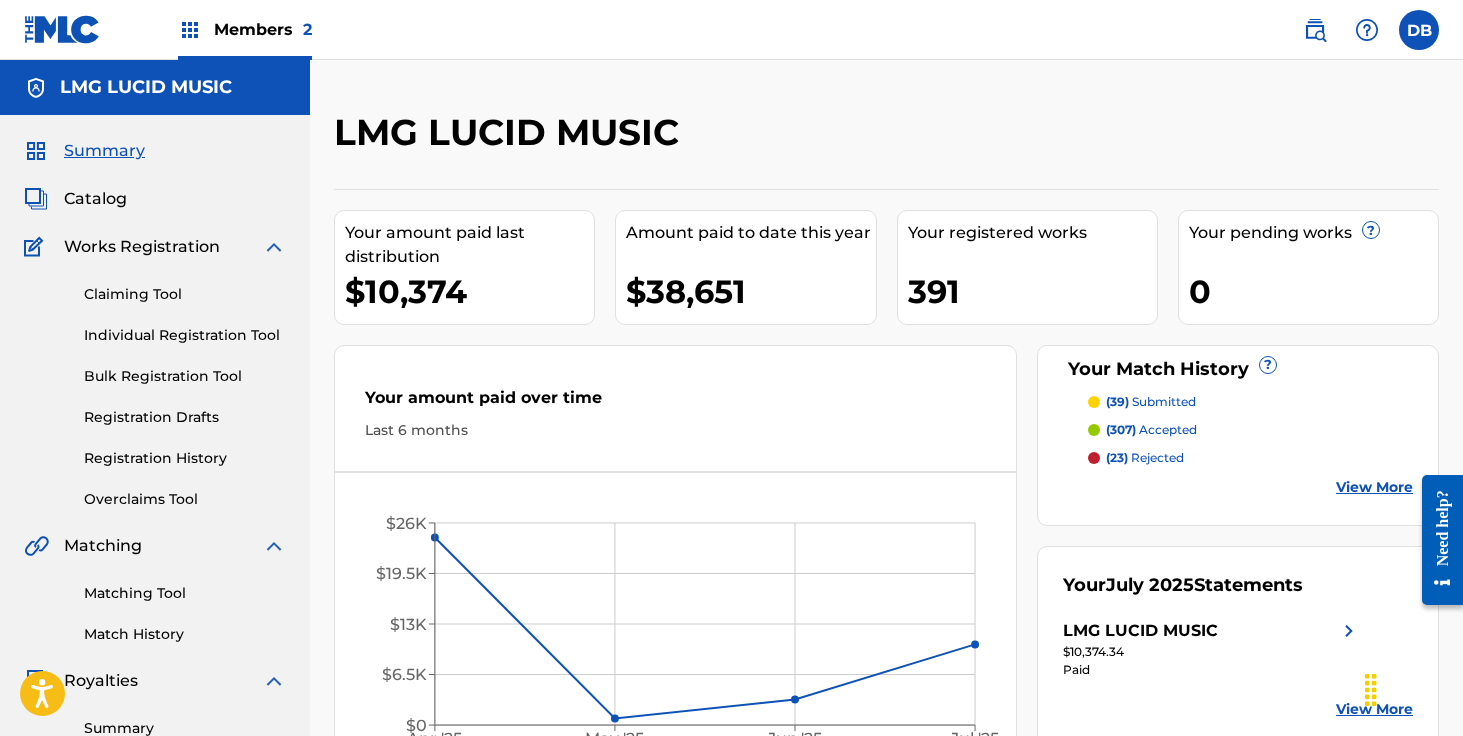 scroll, scrollTop: 21, scrollLeft: 0, axis: vertical 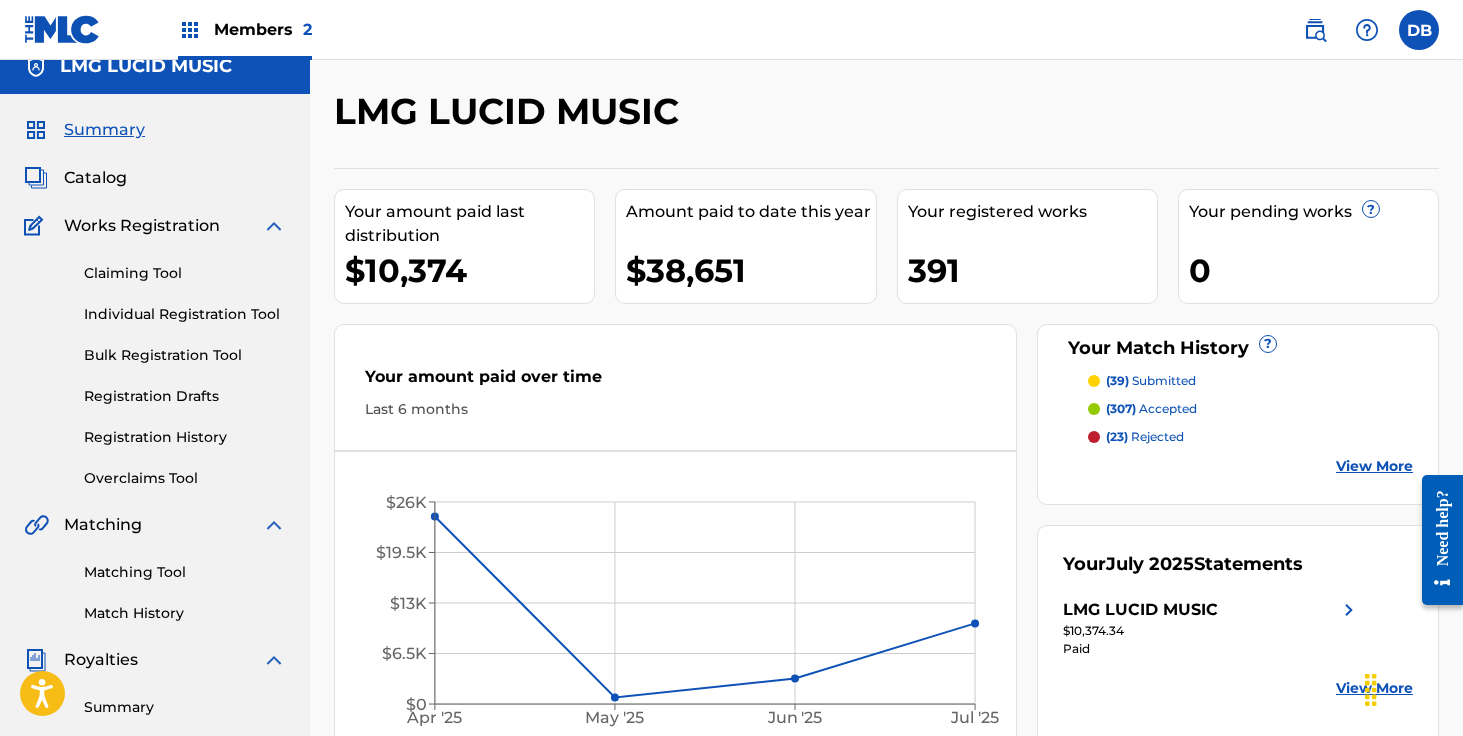 click on "Registration History" at bounding box center [185, 437] 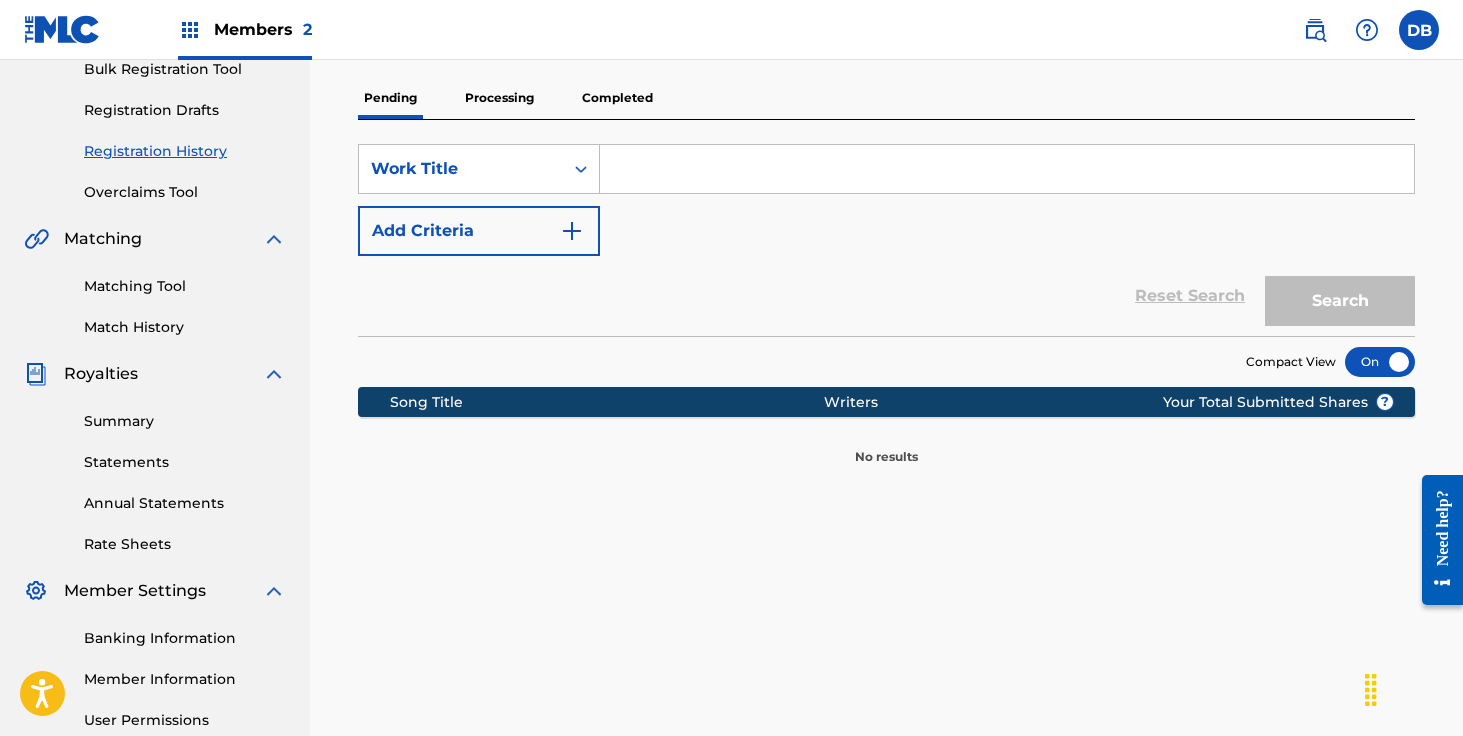 scroll, scrollTop: 185, scrollLeft: 0, axis: vertical 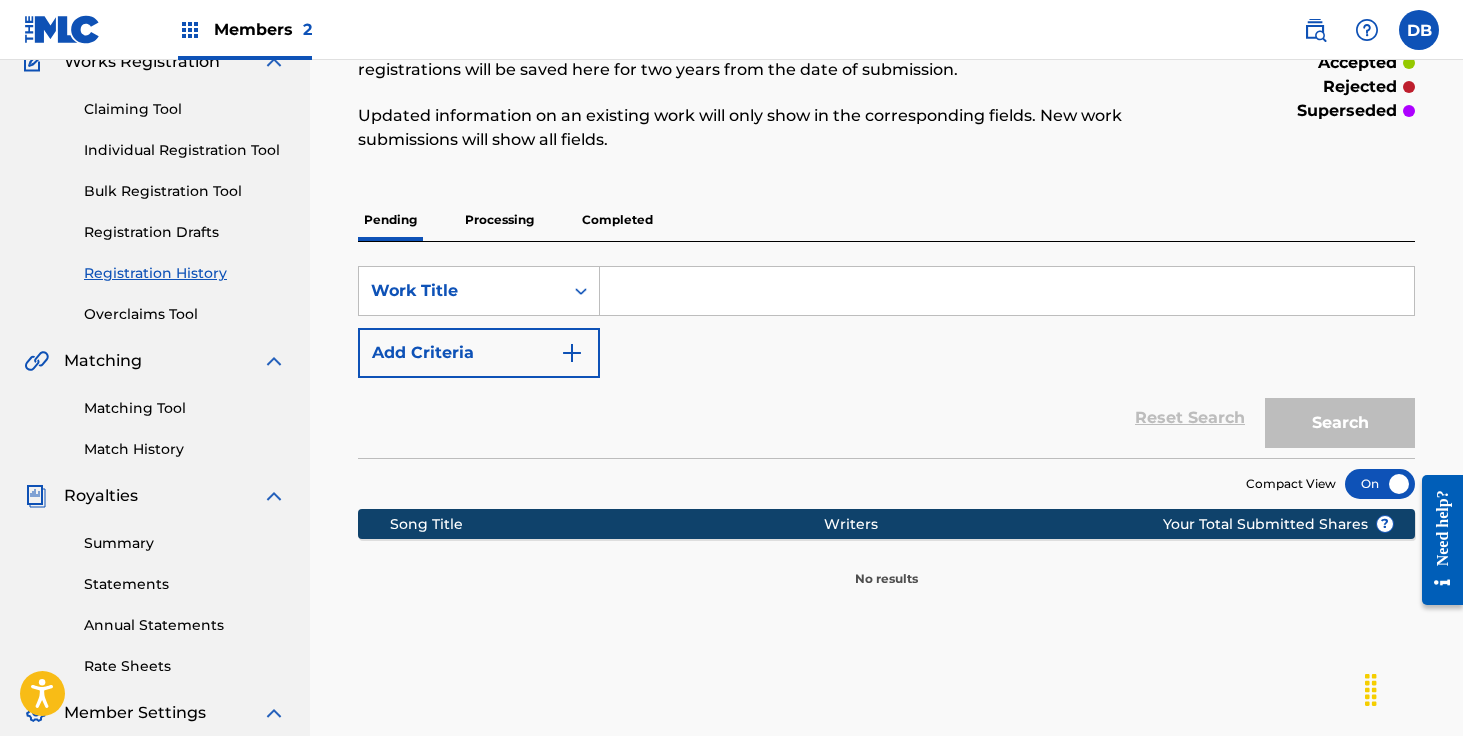 click on "Completed" at bounding box center [617, 220] 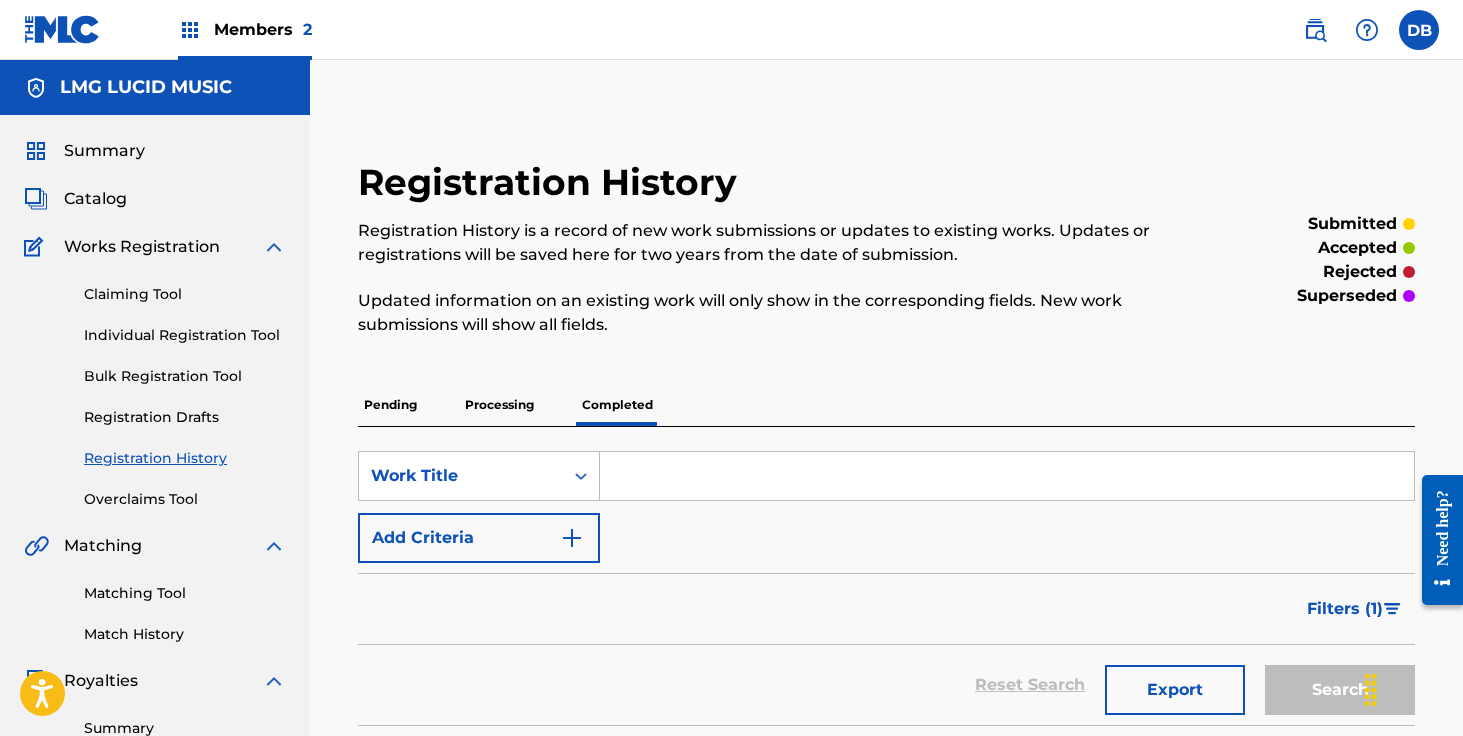 click on "Processing" at bounding box center [499, 405] 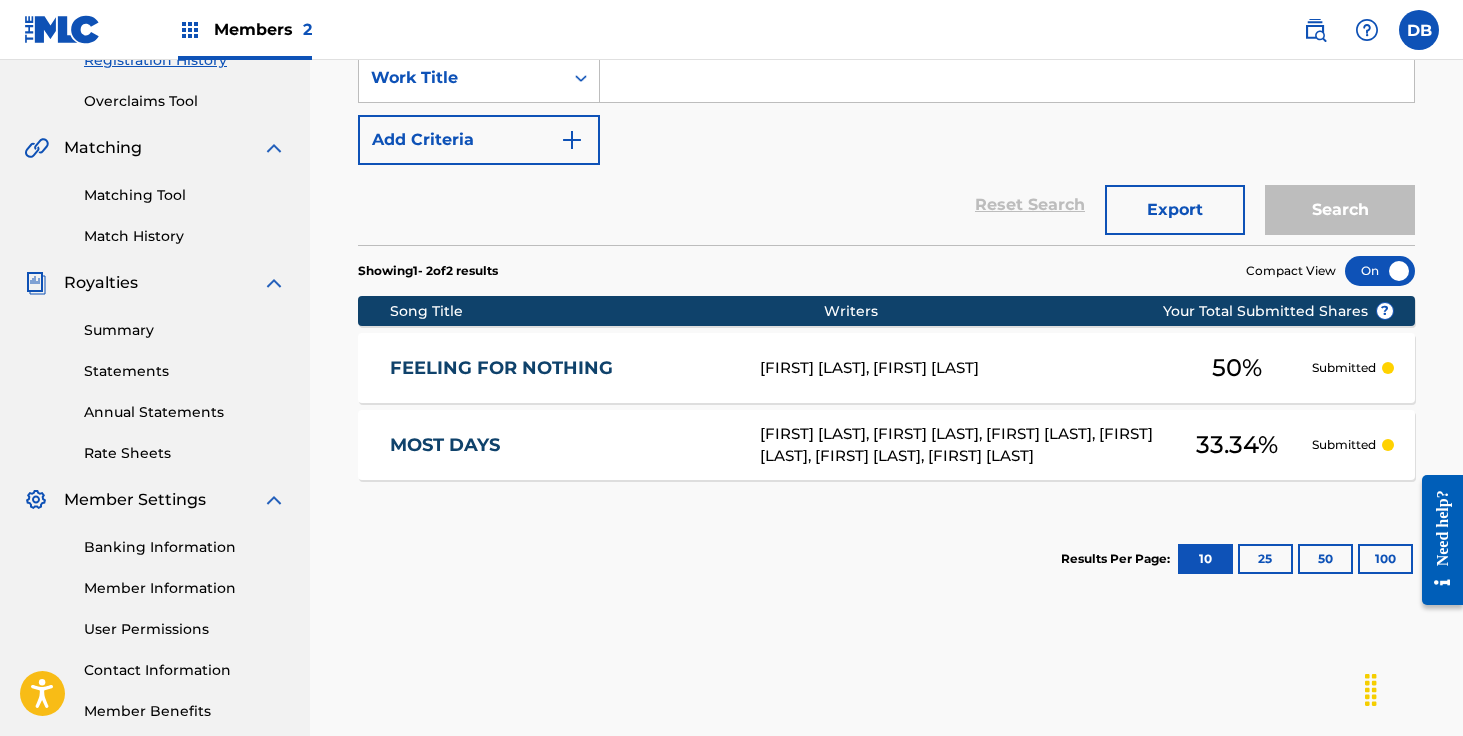 scroll, scrollTop: 0, scrollLeft: 0, axis: both 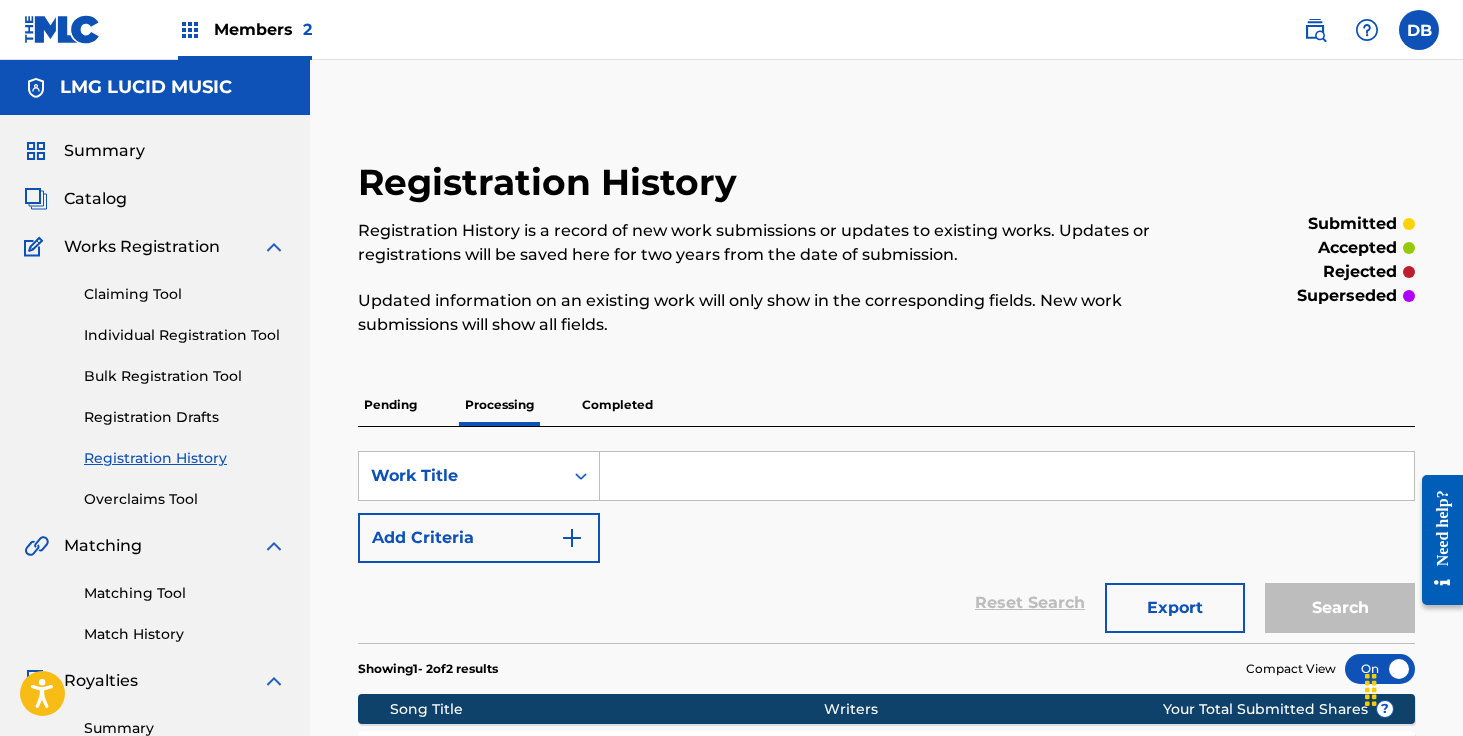 click on "Members    2" at bounding box center (263, 29) 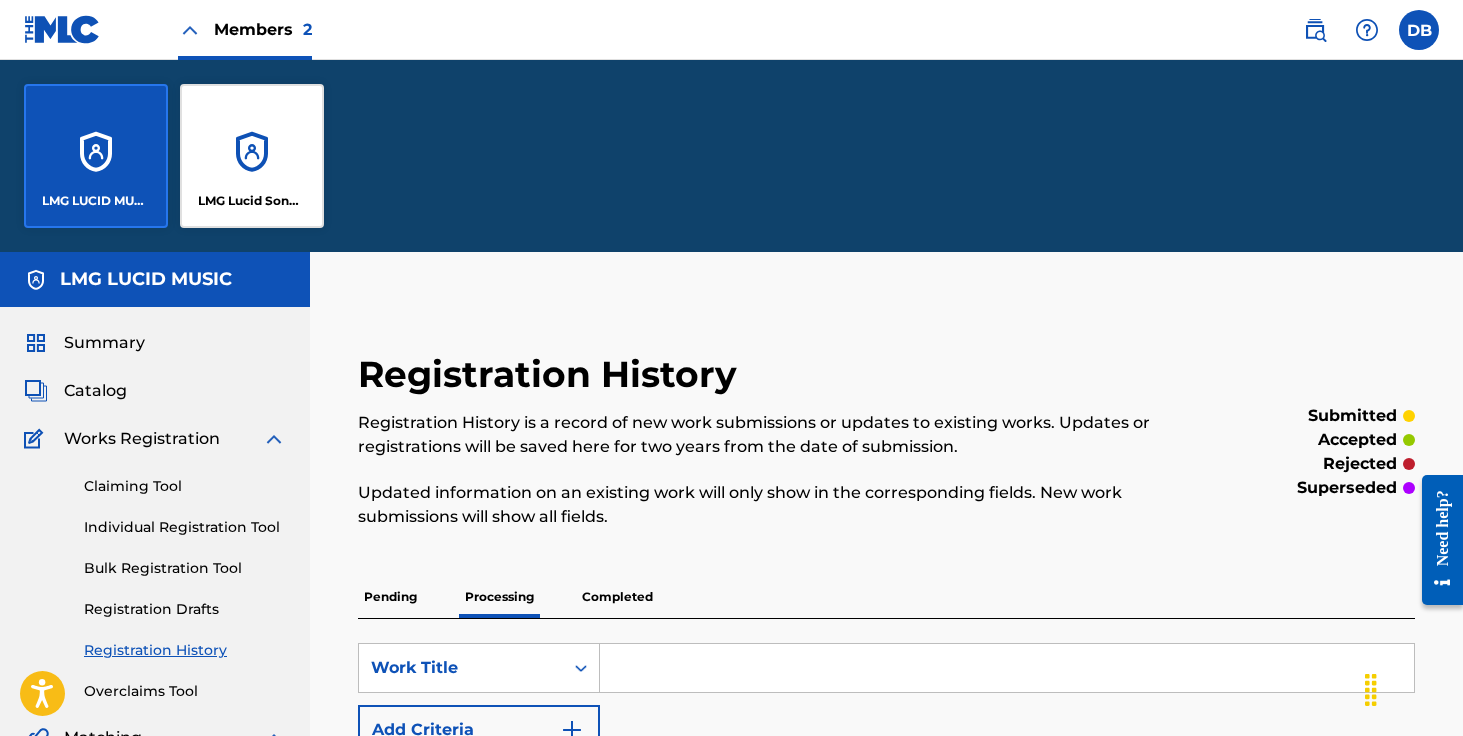 click on "LMG Lucid Songs (ASCAP)" at bounding box center [252, 156] 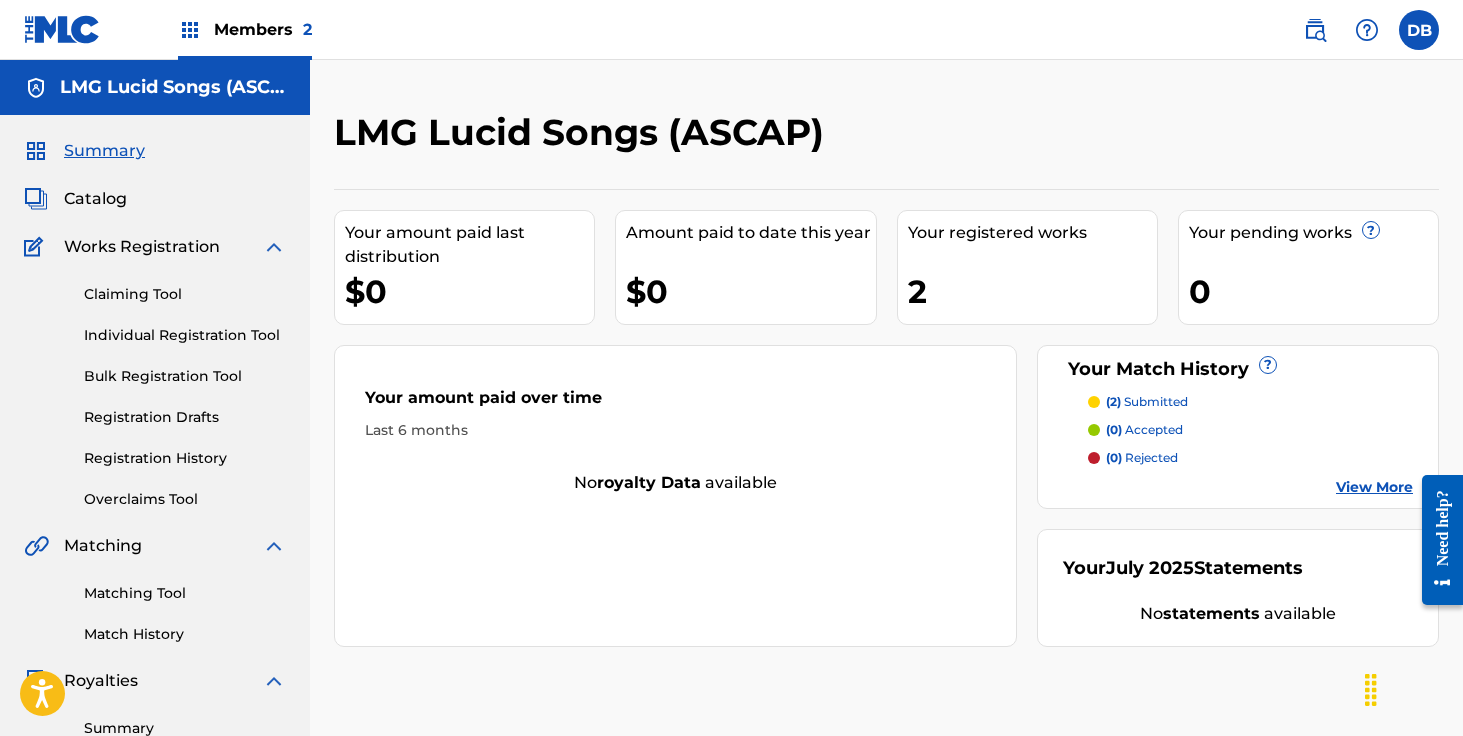 click on "Members    2" at bounding box center [263, 29] 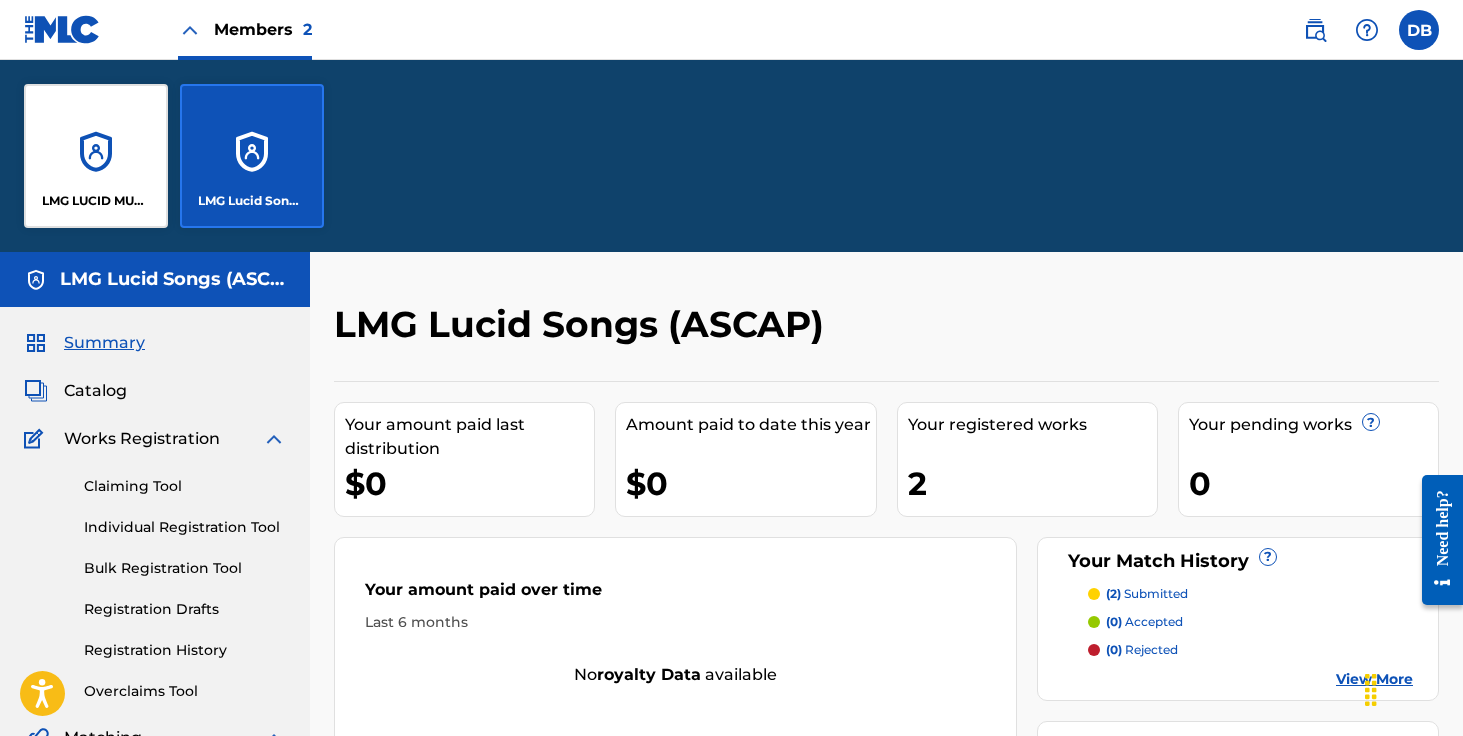click on "LMG LUCID MUSIC" at bounding box center [96, 156] 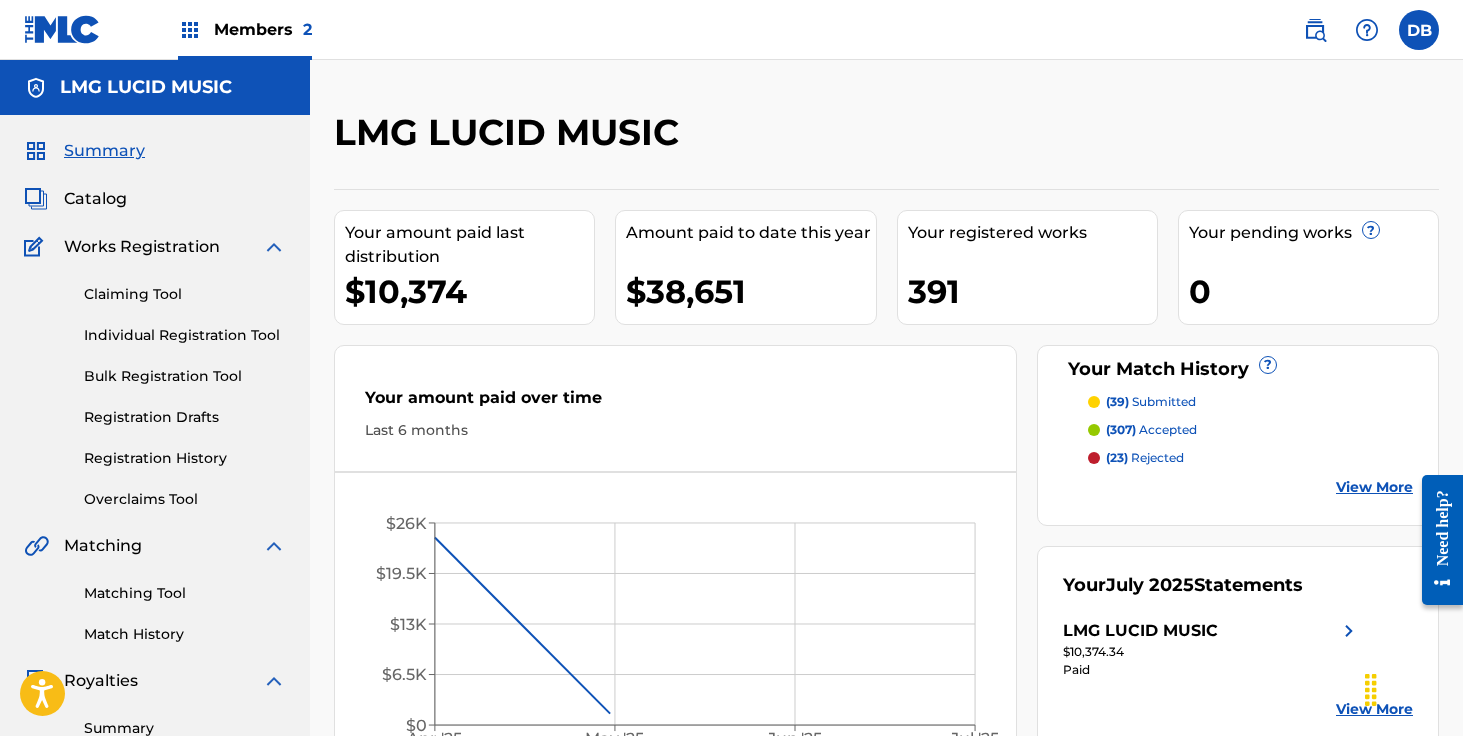 click on "Members    2" at bounding box center (263, 29) 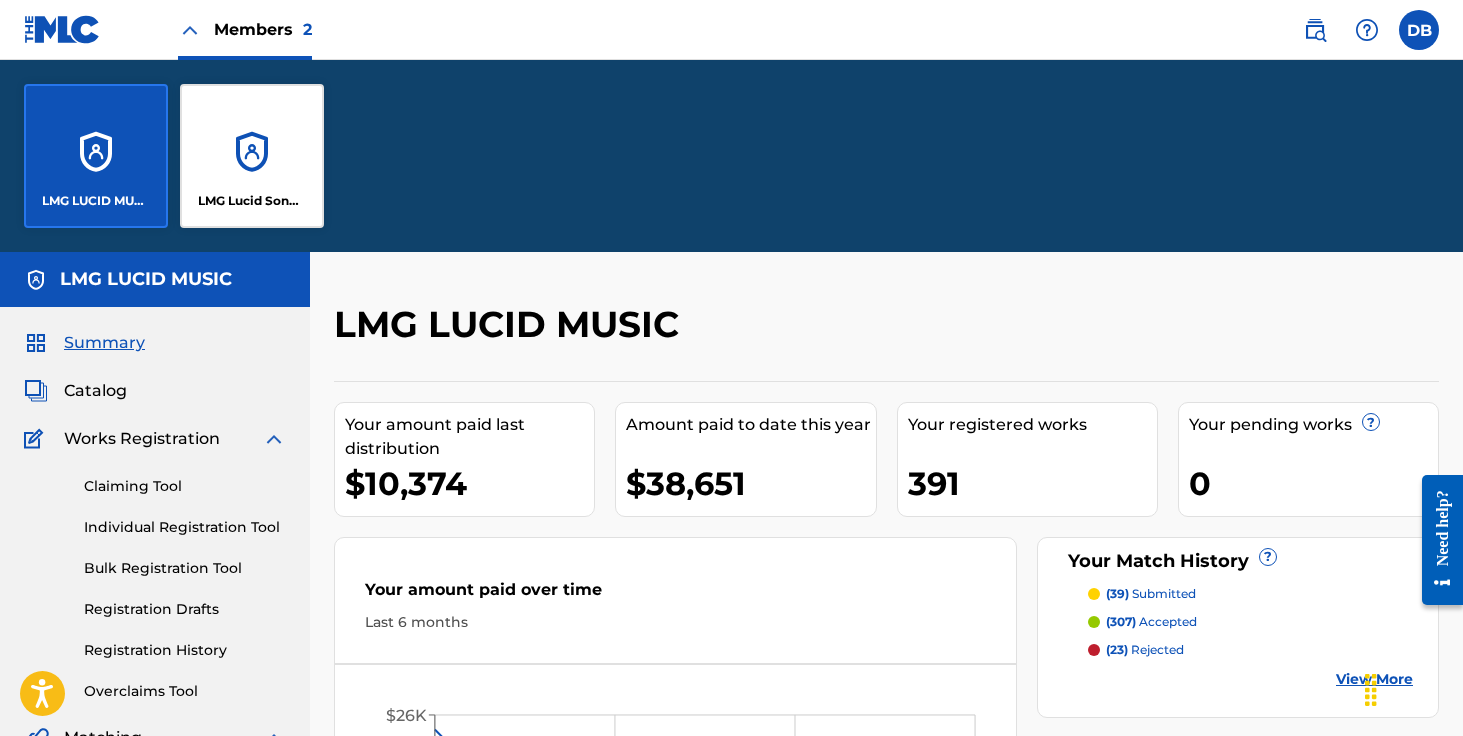 click on "LMG LUCID MUSIC" at bounding box center (96, 156) 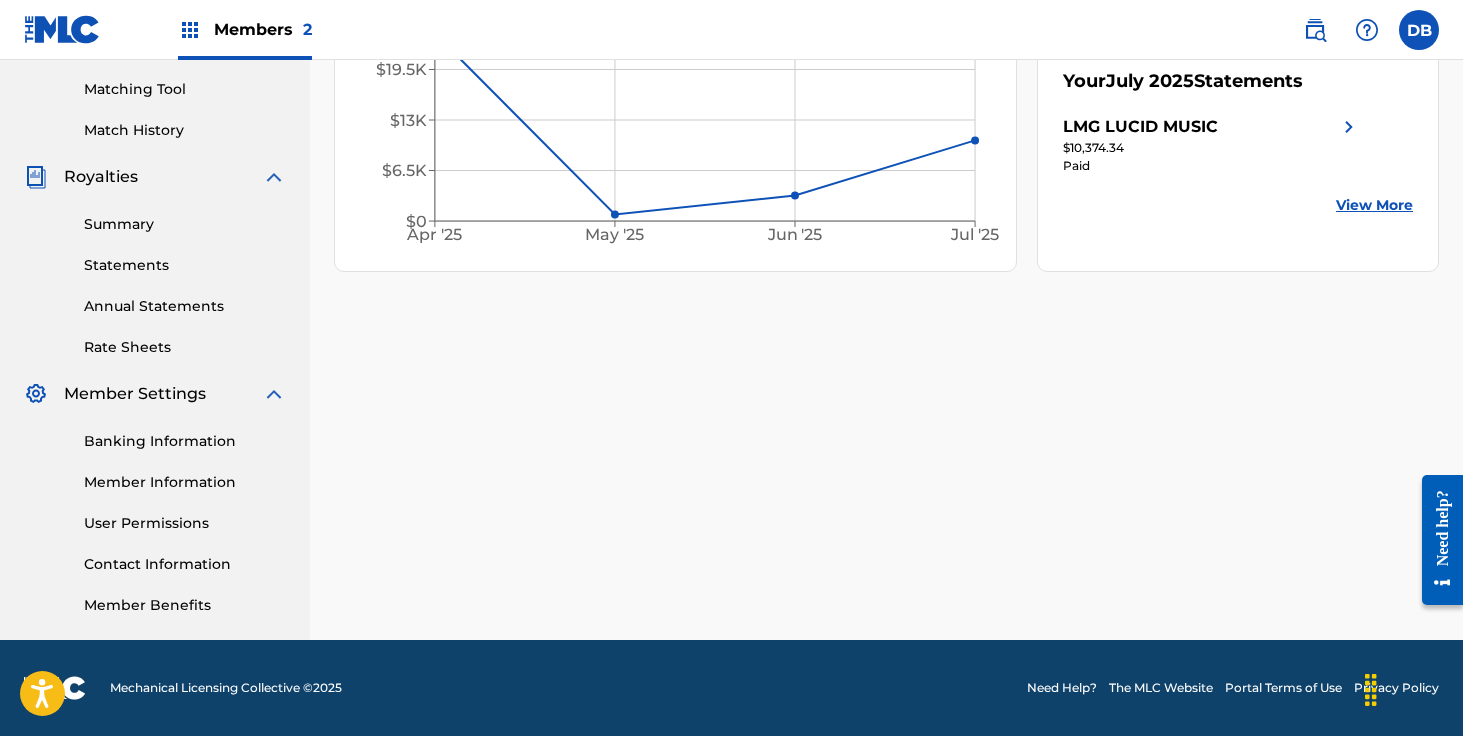 scroll, scrollTop: 0, scrollLeft: 0, axis: both 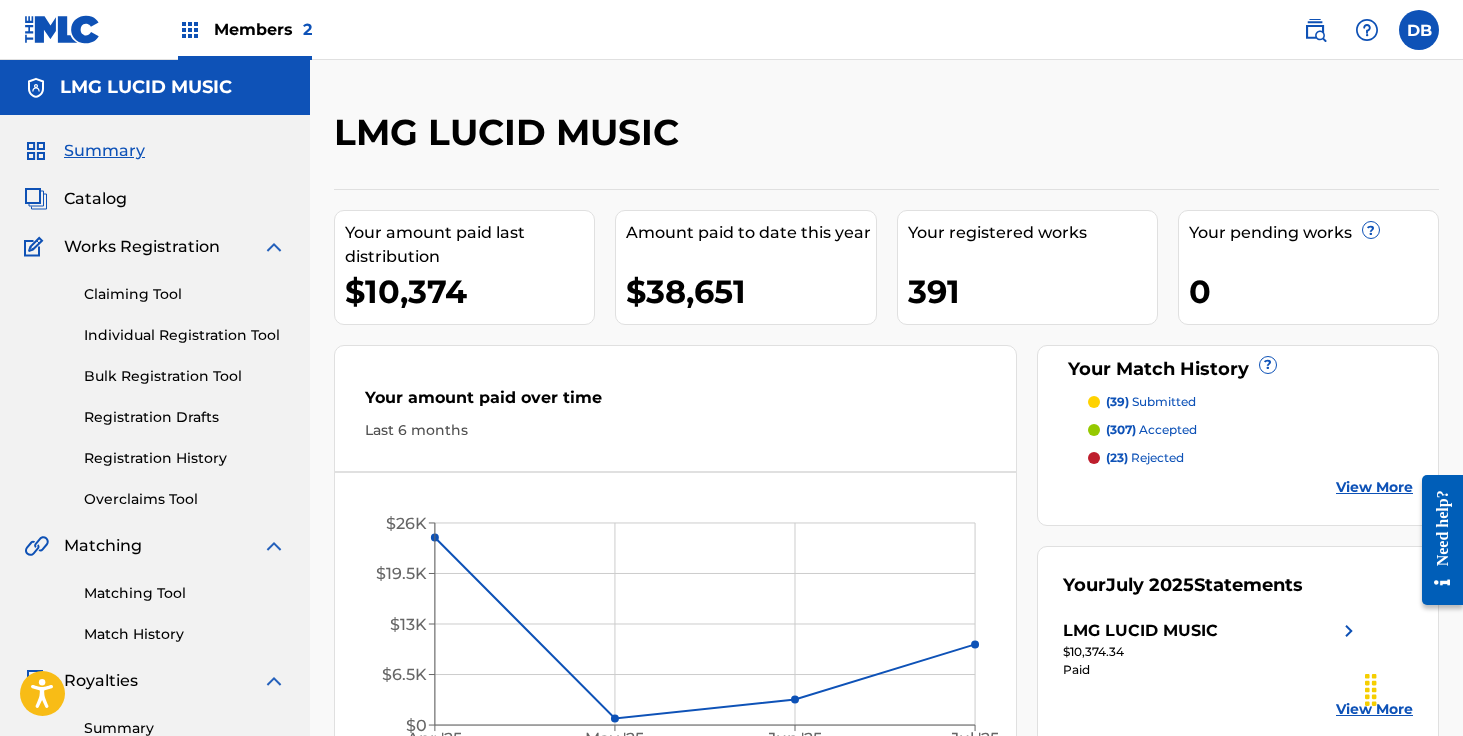 click on "Members    2" at bounding box center (263, 29) 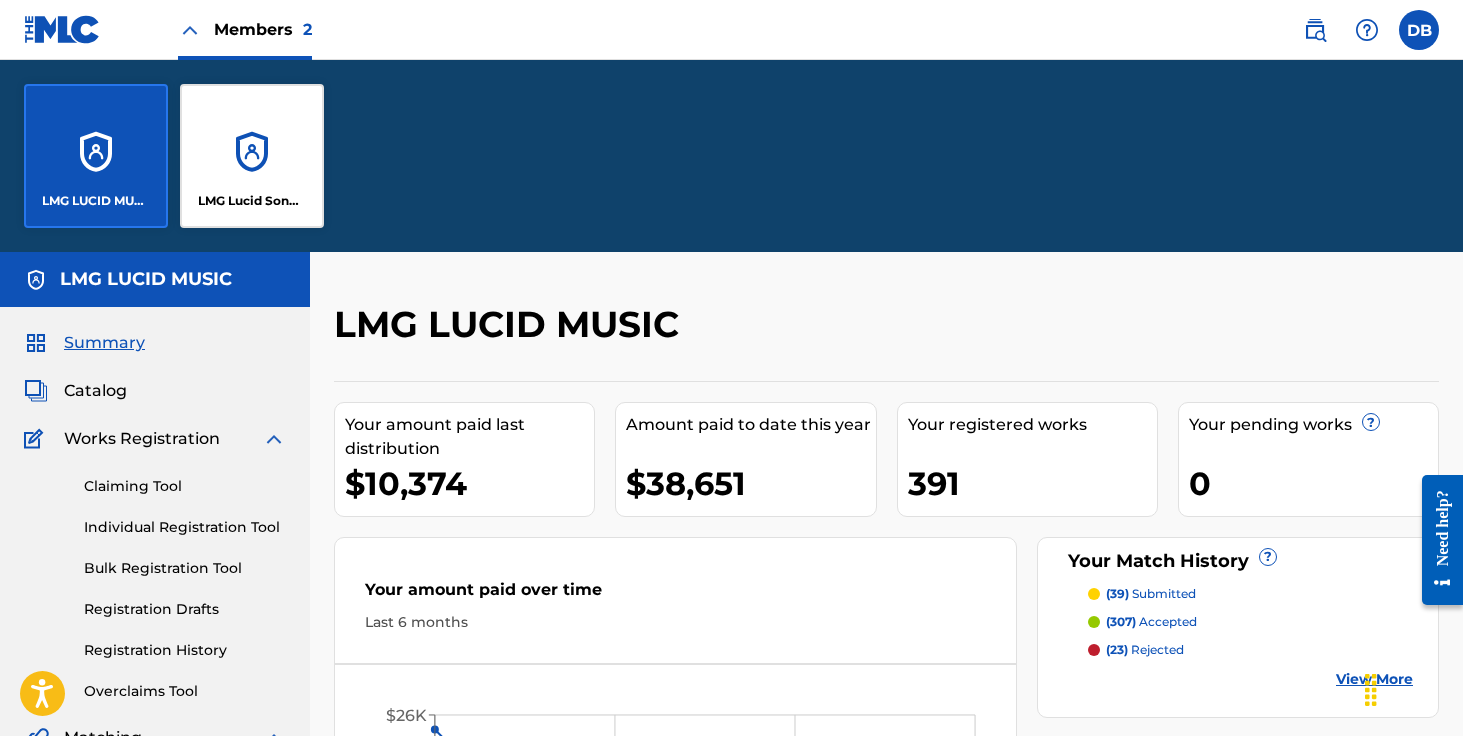 click on "LMG Lucid Songs (ASCAP)" at bounding box center [252, 156] 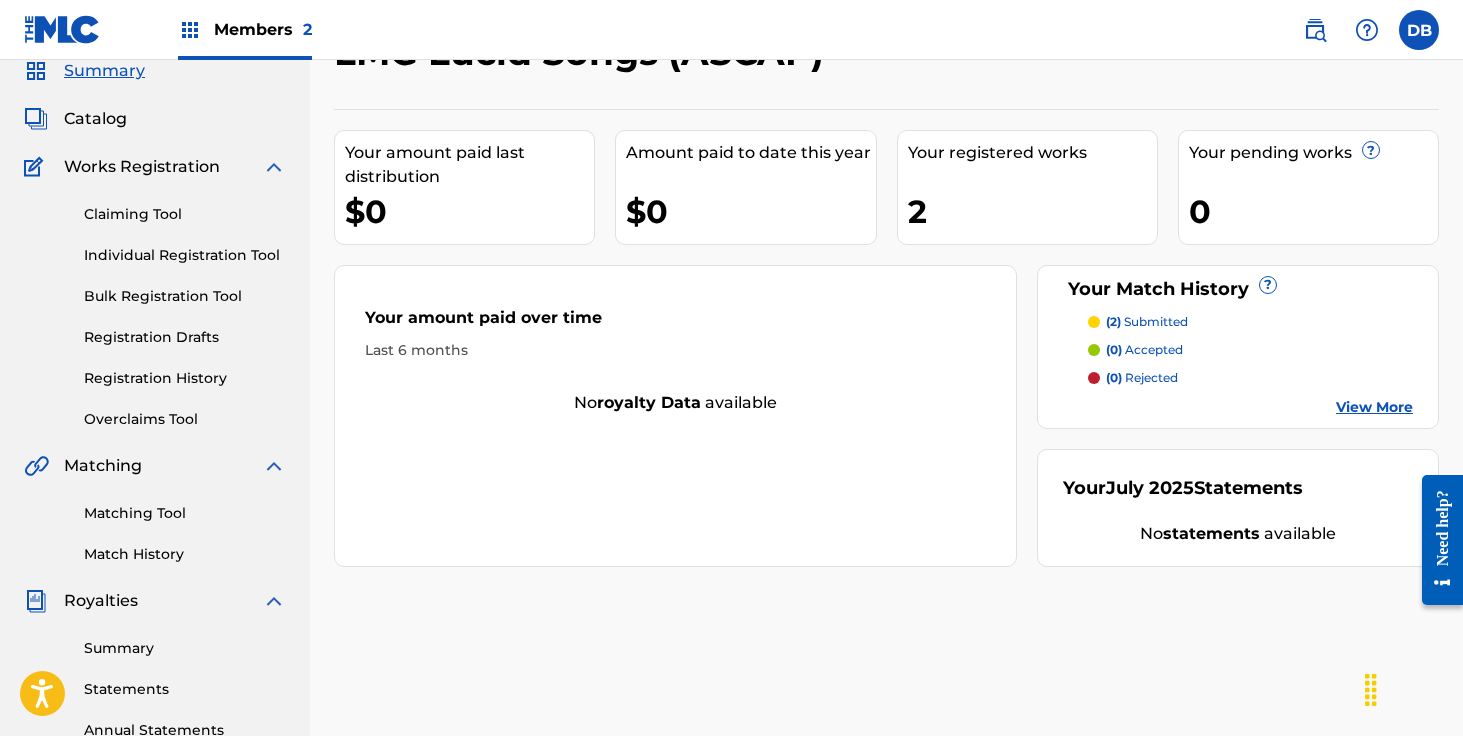 scroll, scrollTop: 0, scrollLeft: 0, axis: both 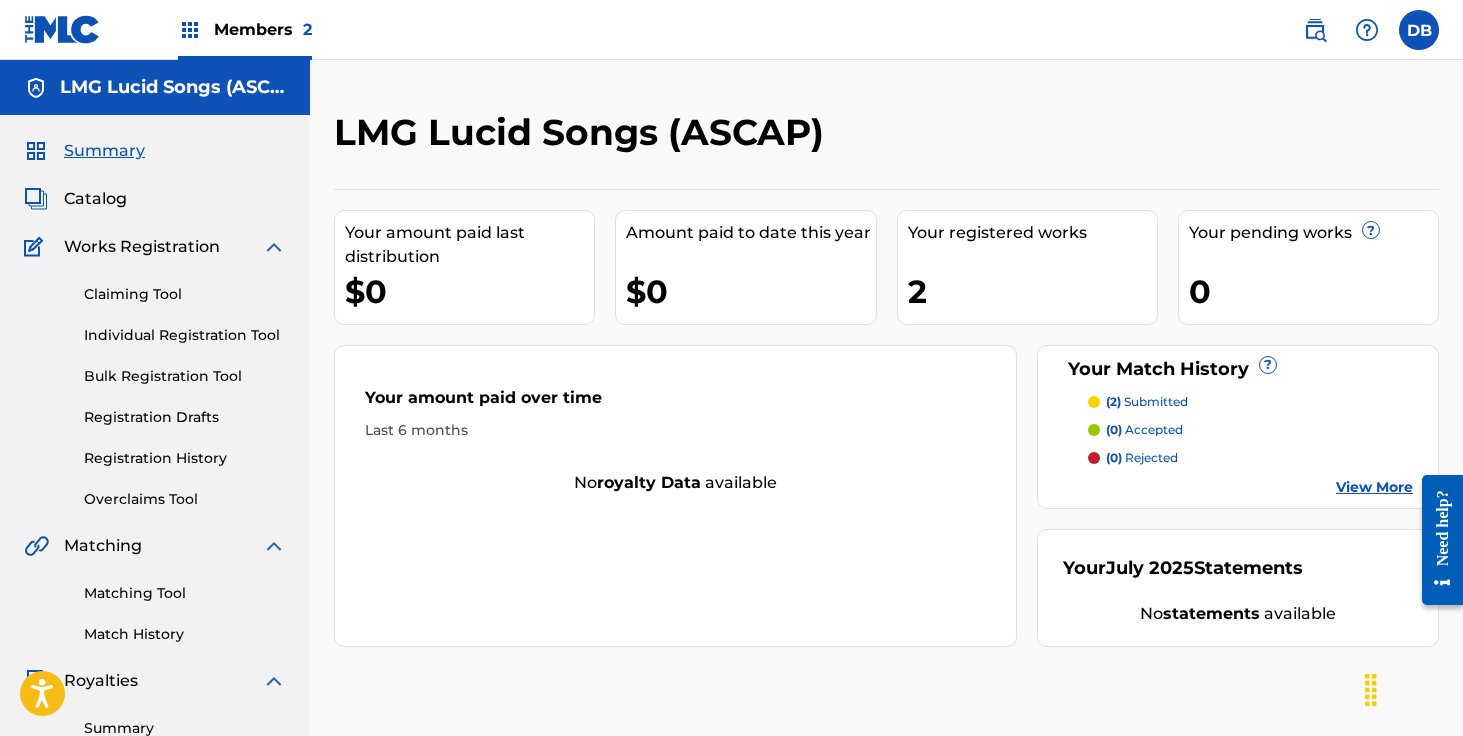 click on "Members    2" at bounding box center (263, 29) 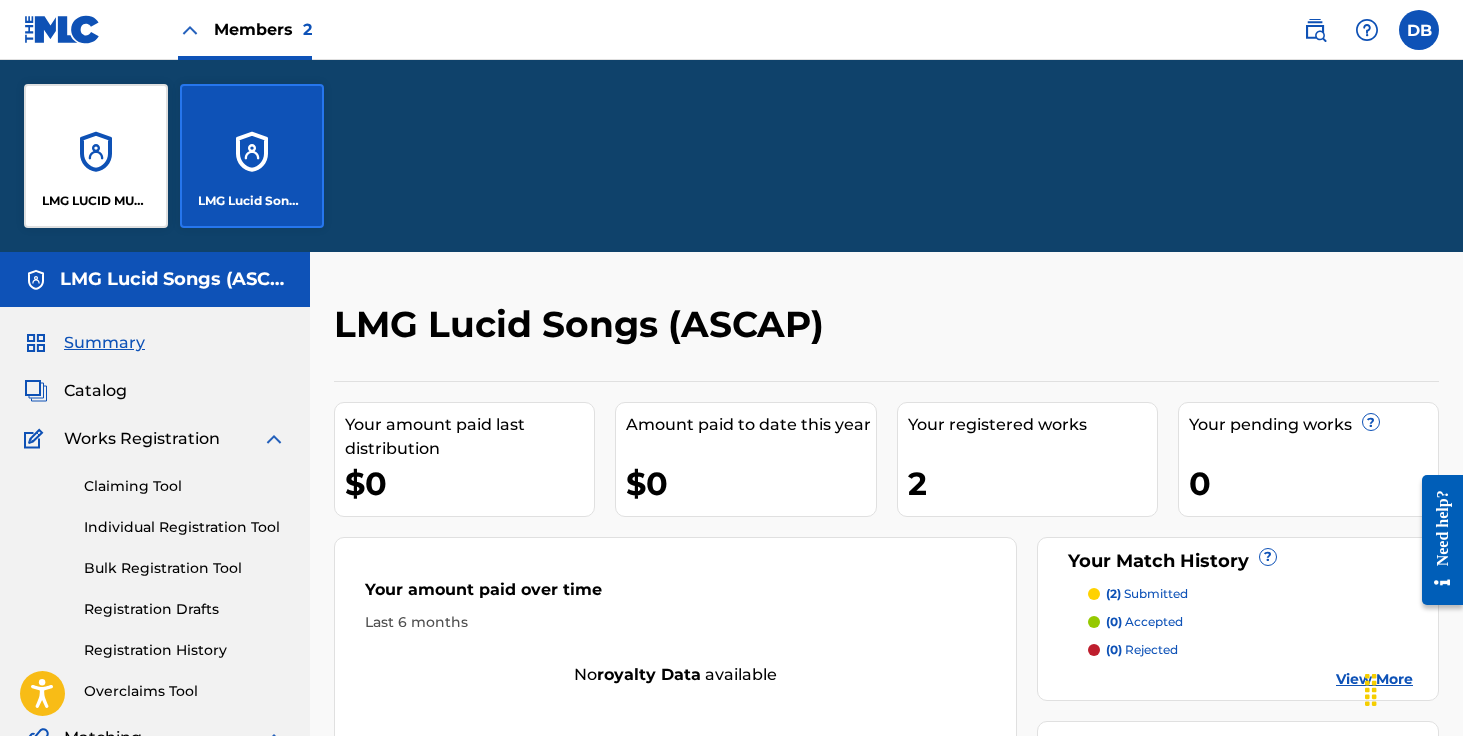 click on "LMG LUCID MUSIC" at bounding box center (96, 156) 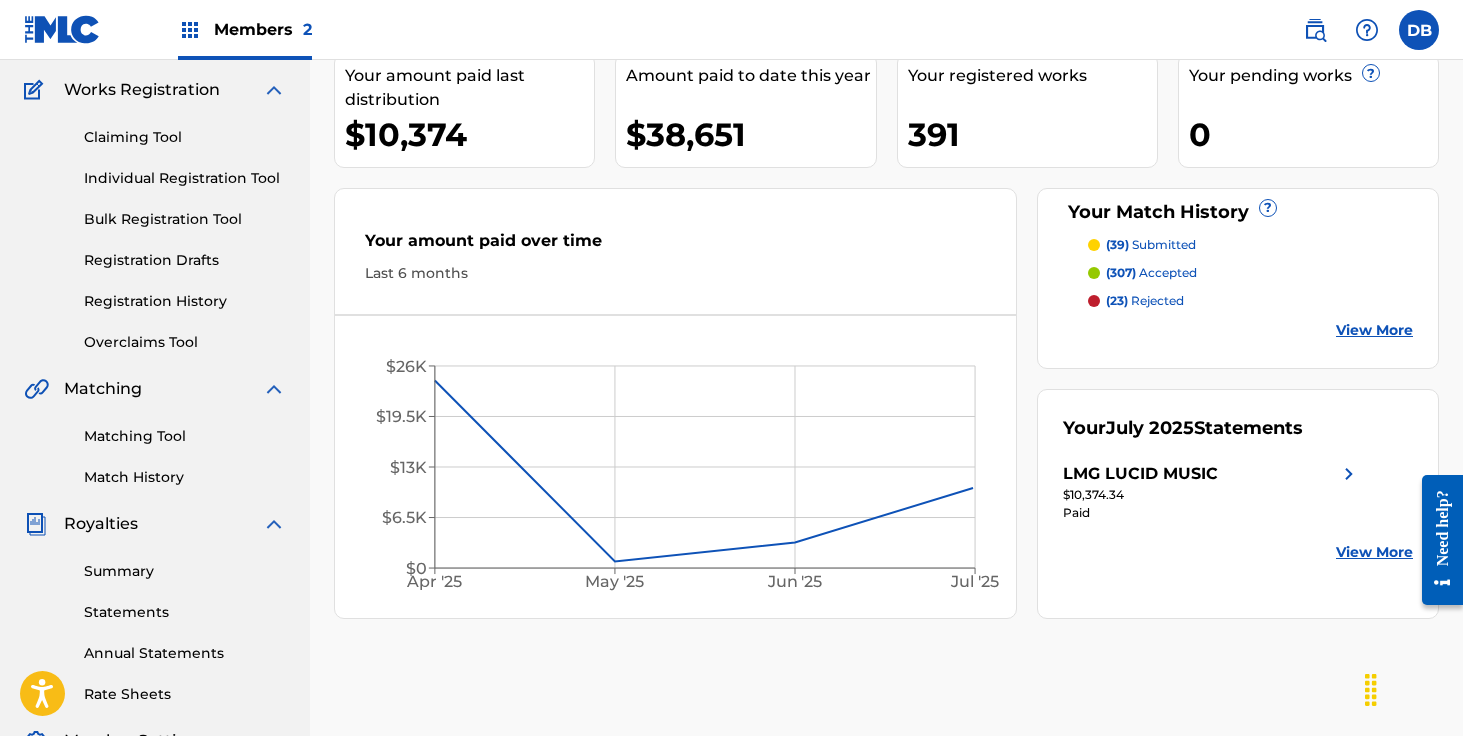 scroll, scrollTop: 170, scrollLeft: 0, axis: vertical 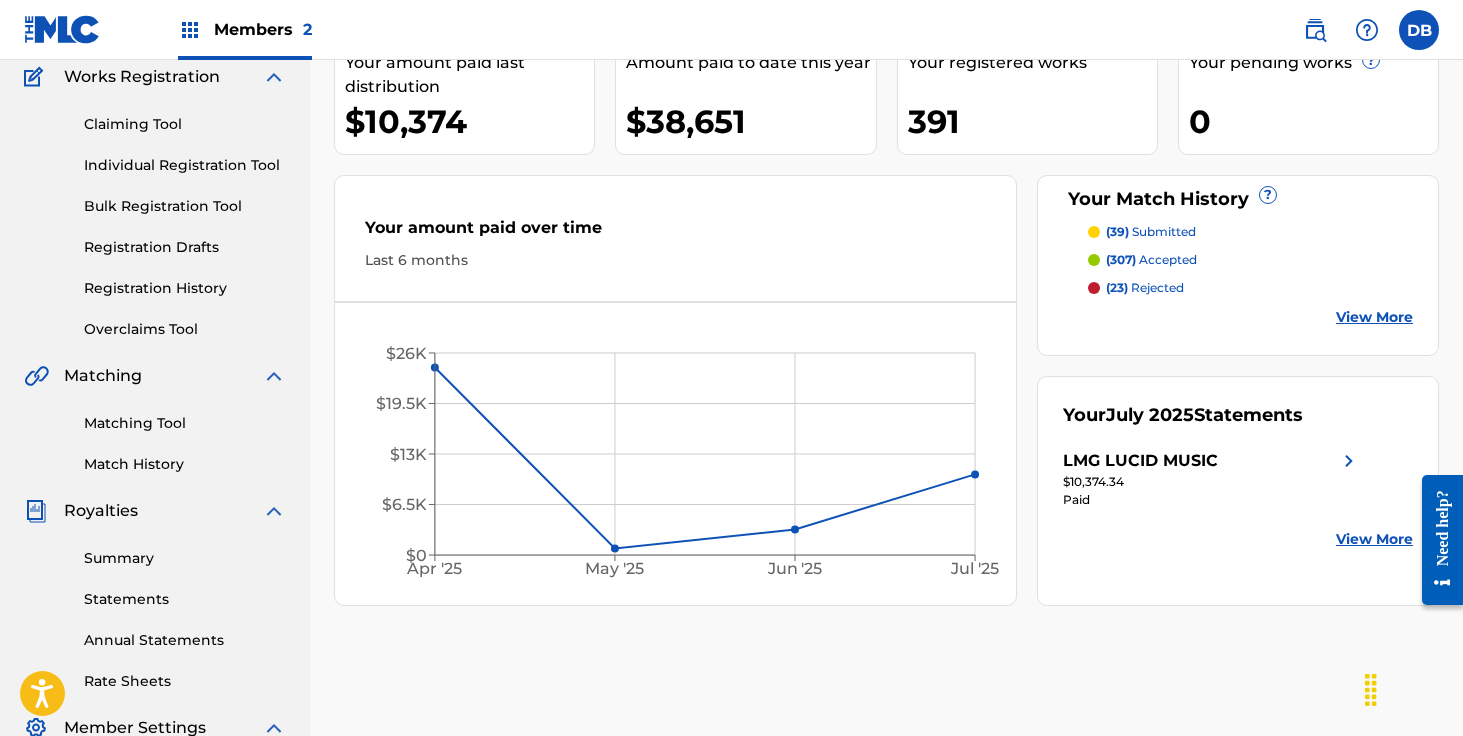 click on "Registration History" at bounding box center (185, 288) 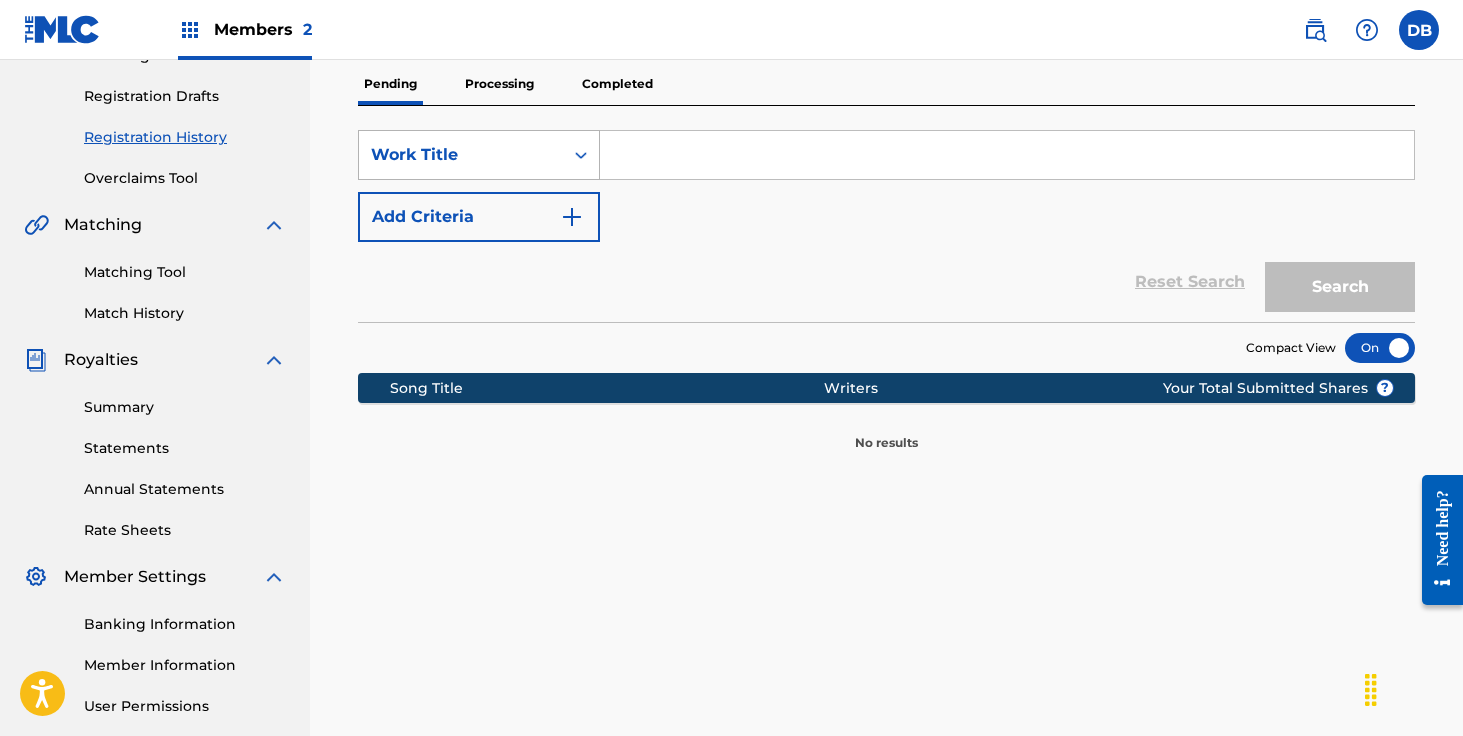 scroll, scrollTop: 296, scrollLeft: 0, axis: vertical 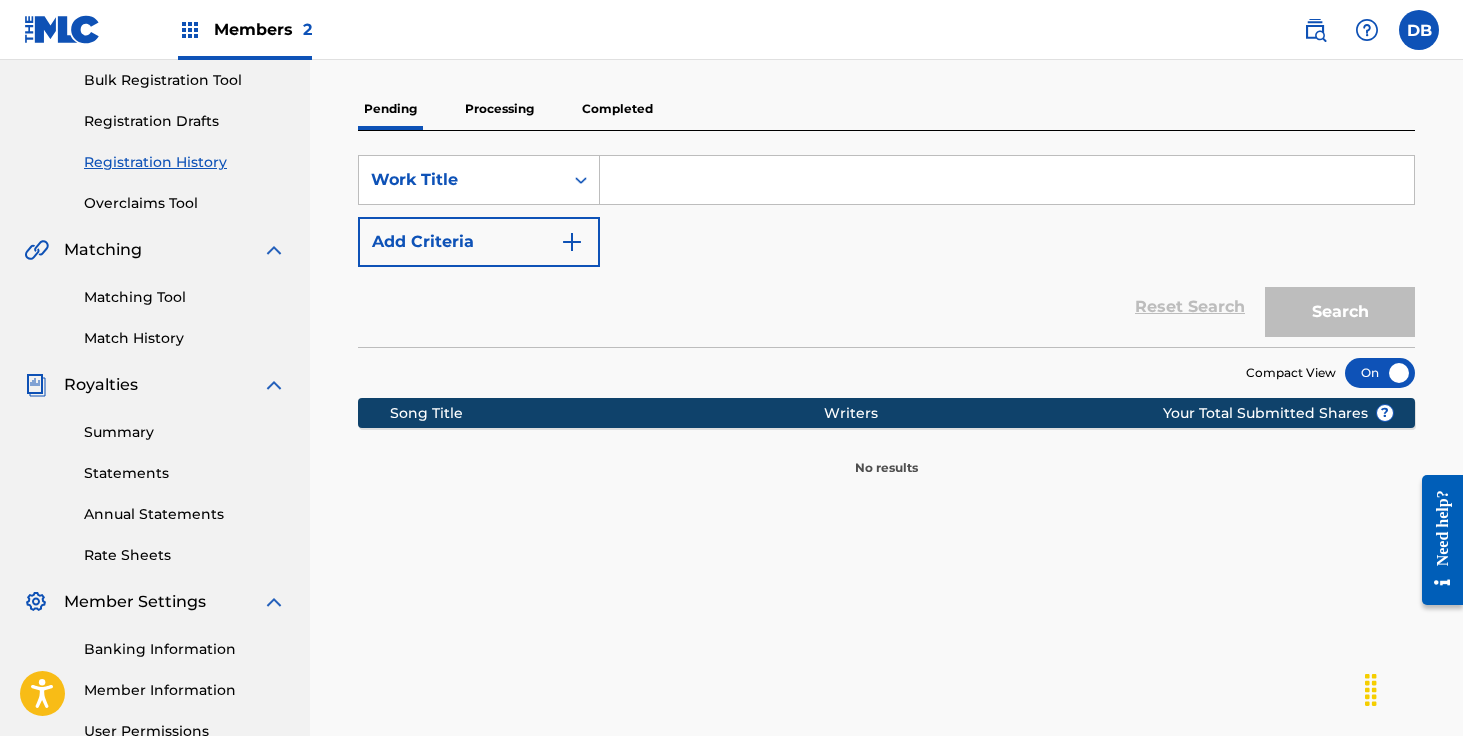 click on "Processing" at bounding box center [499, 109] 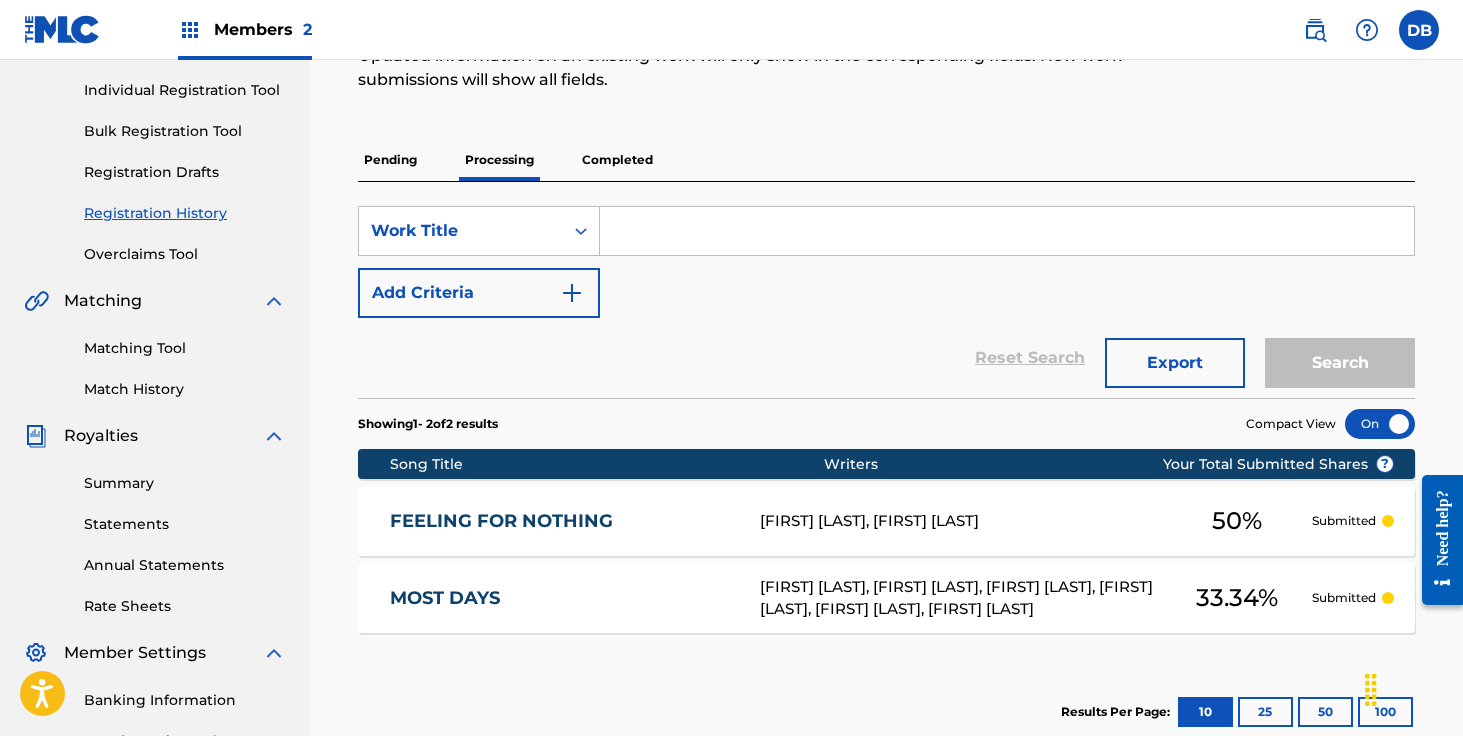 scroll, scrollTop: 232, scrollLeft: 0, axis: vertical 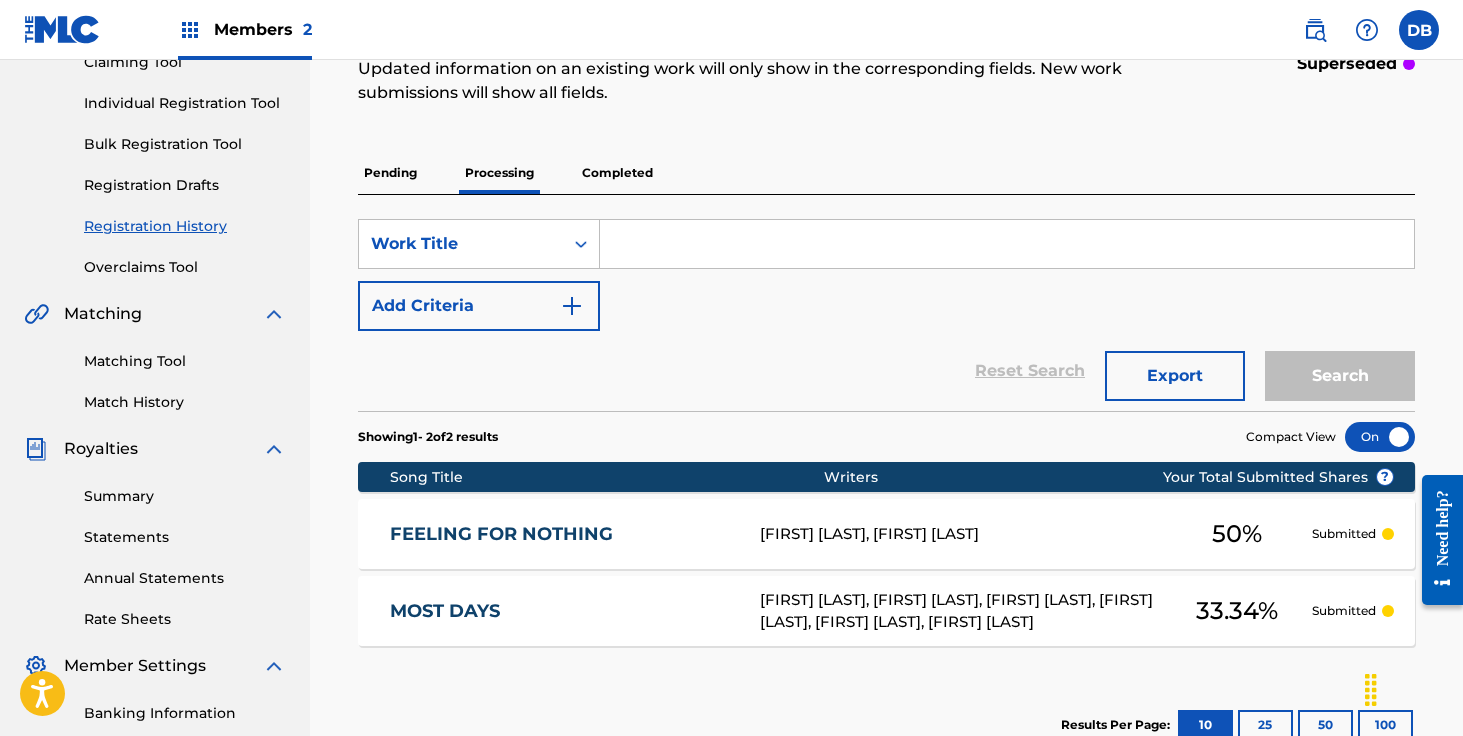 click on "Completed" at bounding box center (617, 173) 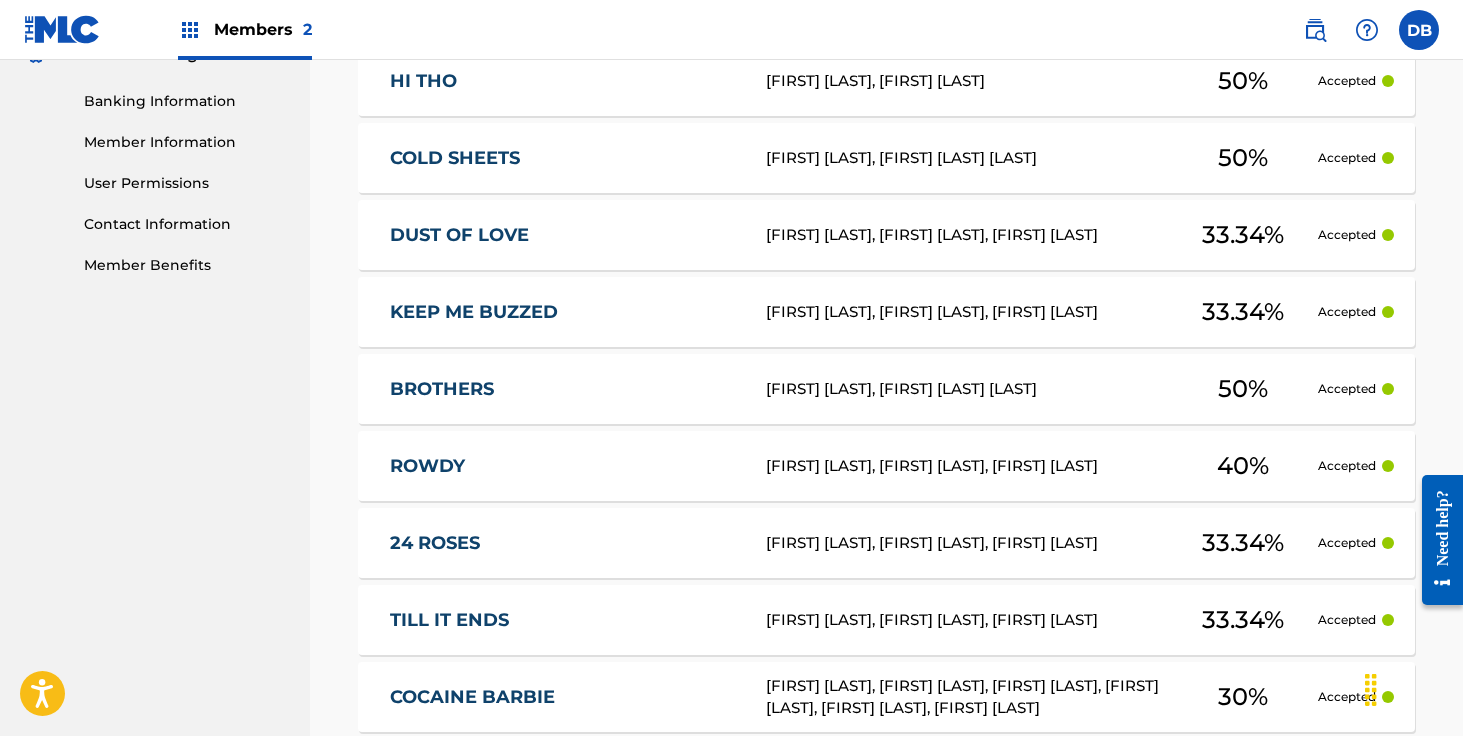 scroll, scrollTop: 0, scrollLeft: 0, axis: both 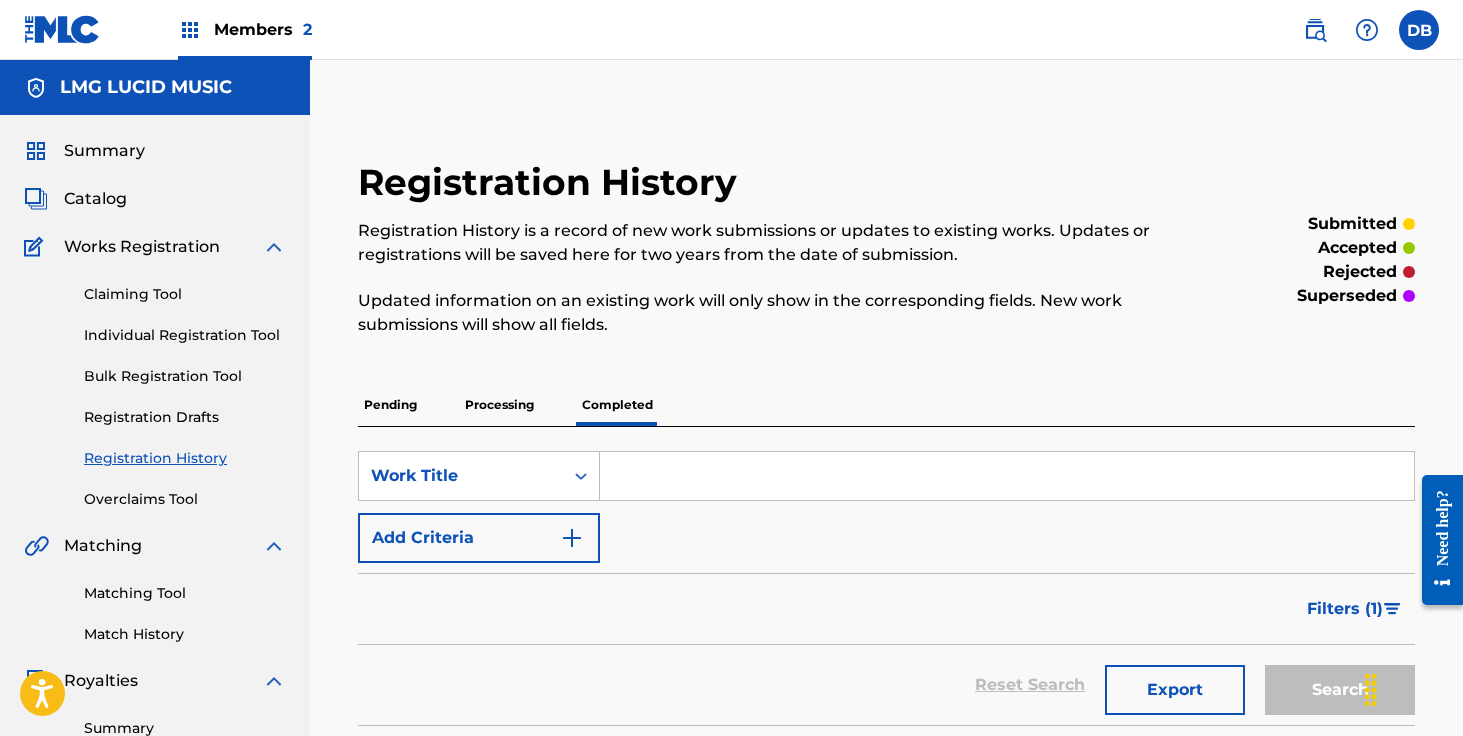 click at bounding box center (1315, 30) 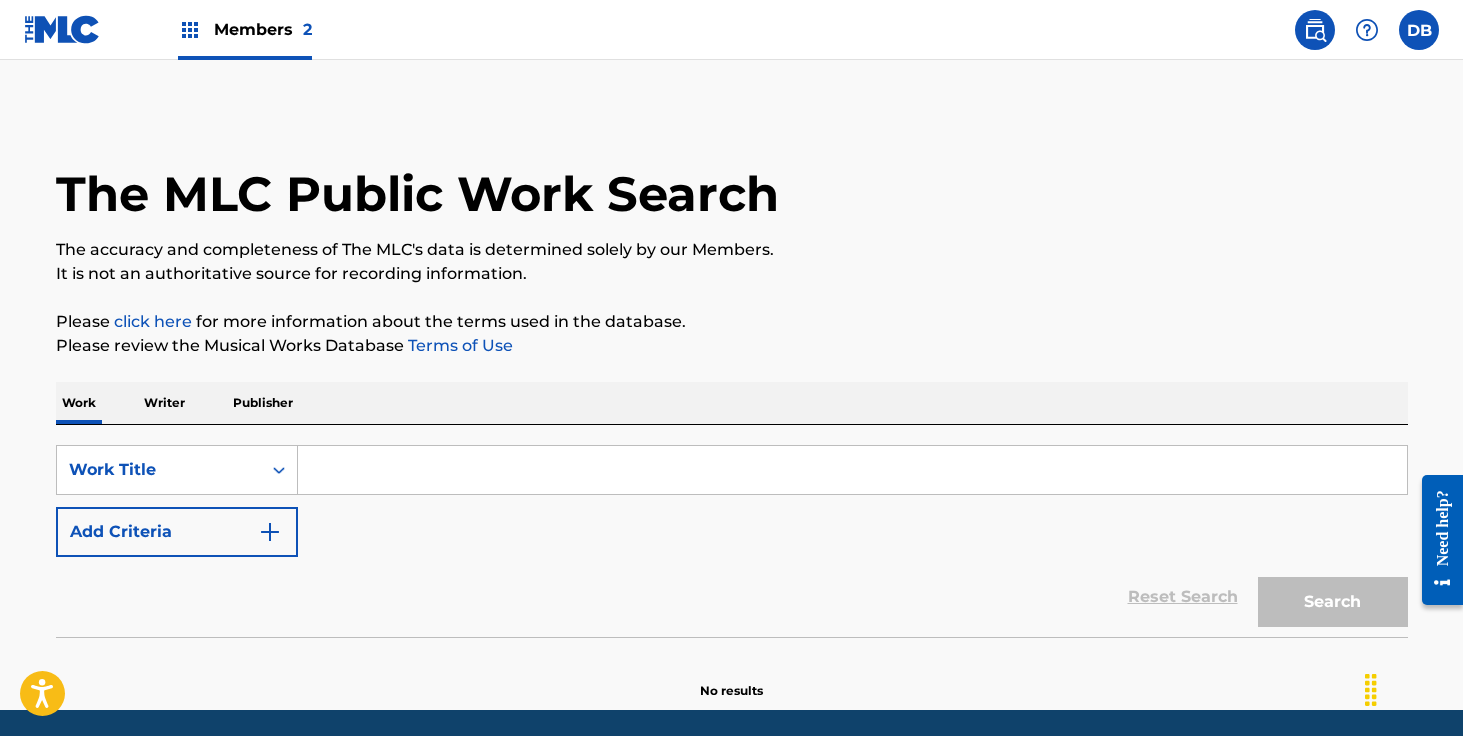 click at bounding box center (852, 470) 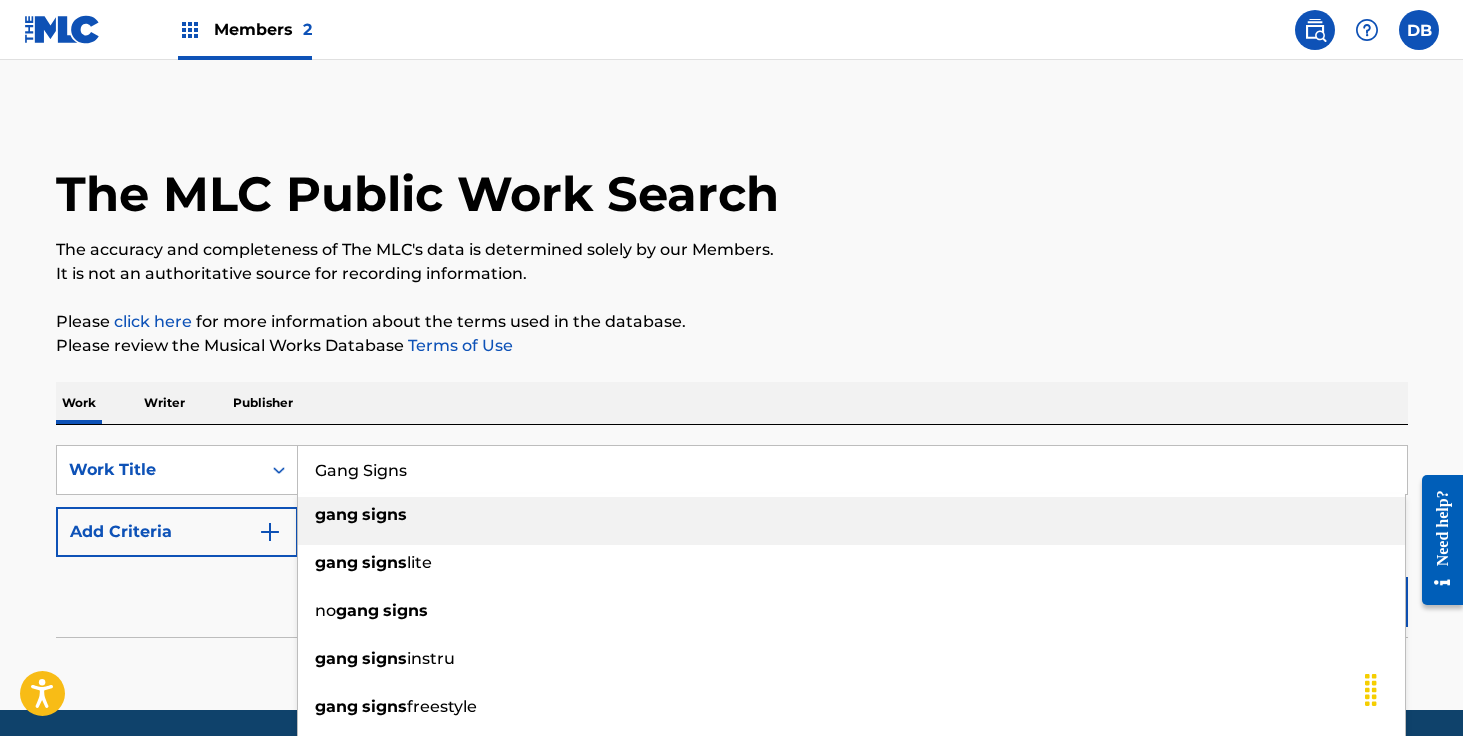 type on "Gang Signs" 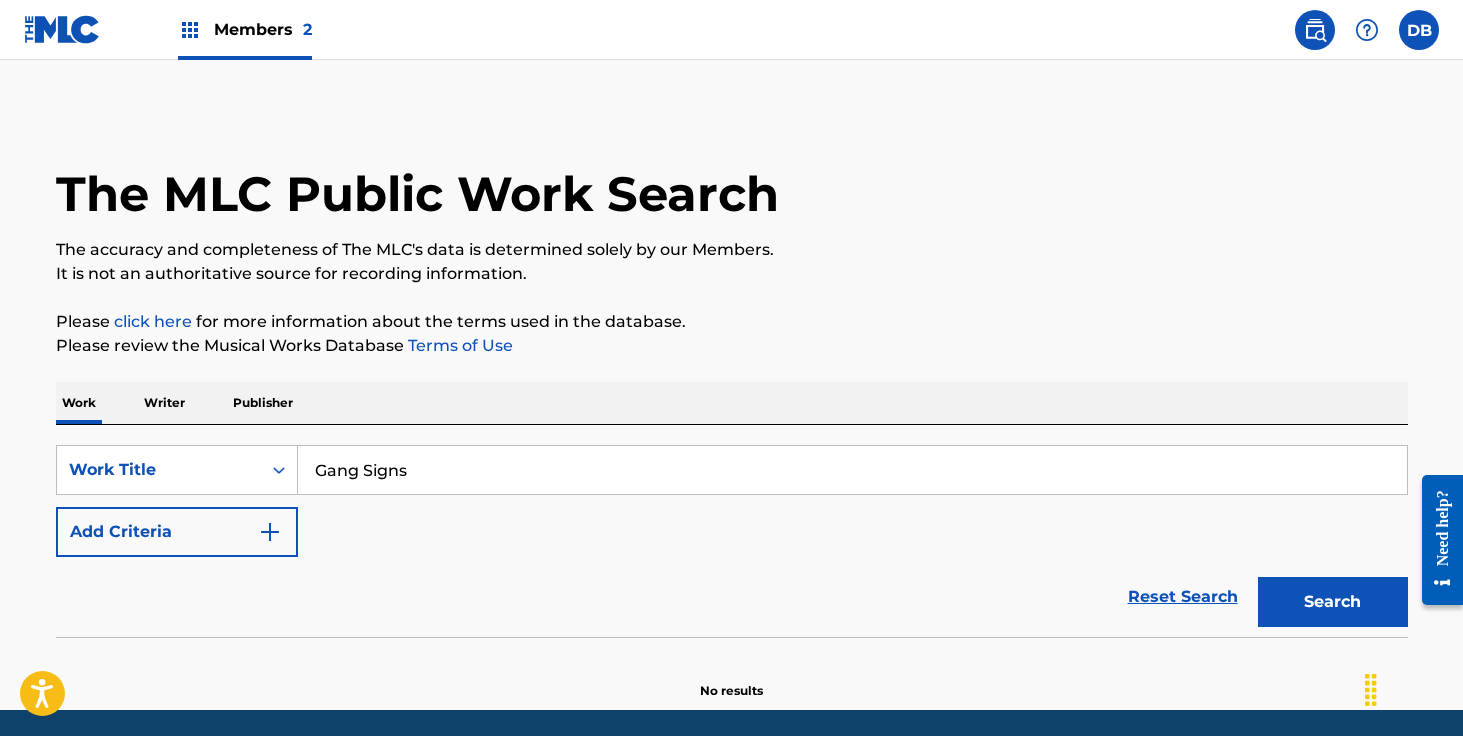 click on "Add Criteria" at bounding box center [177, 532] 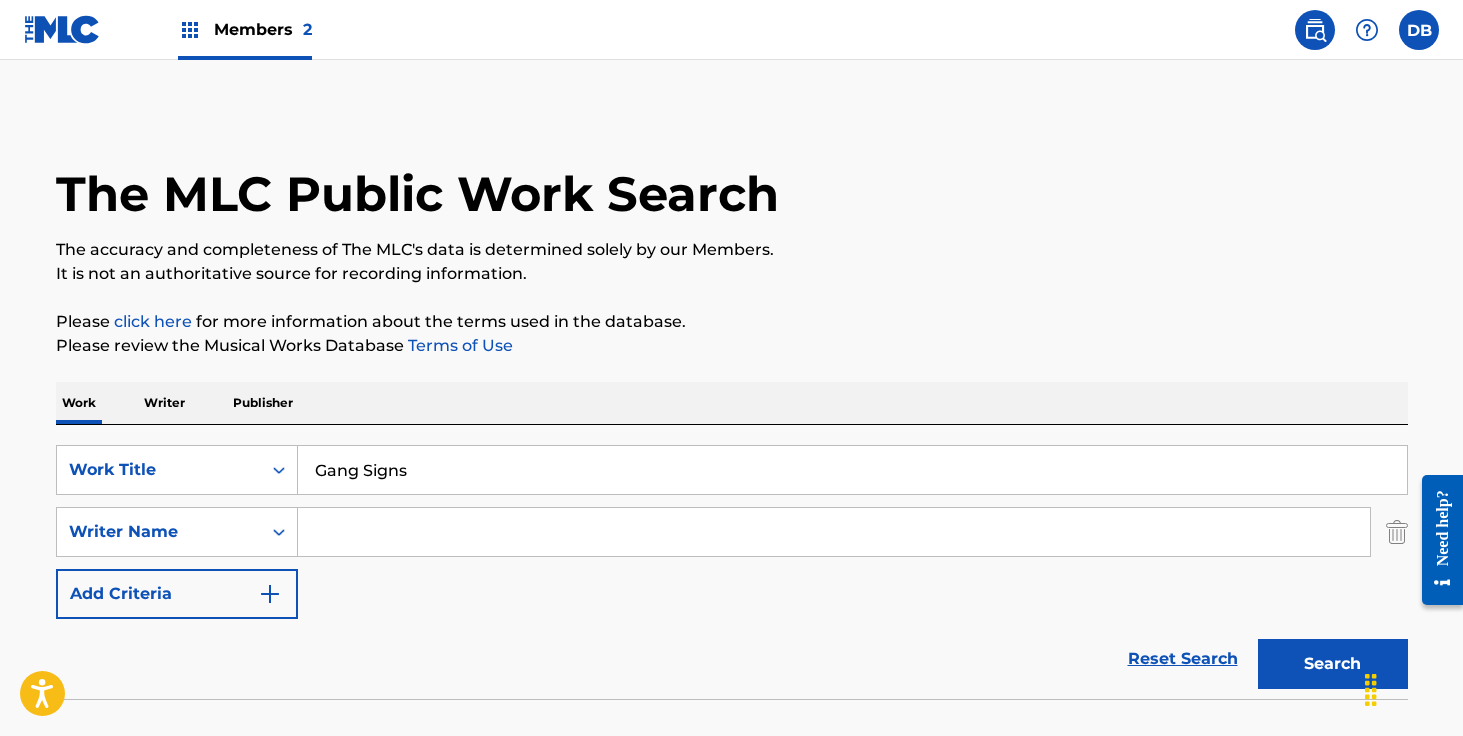 click at bounding box center (834, 532) 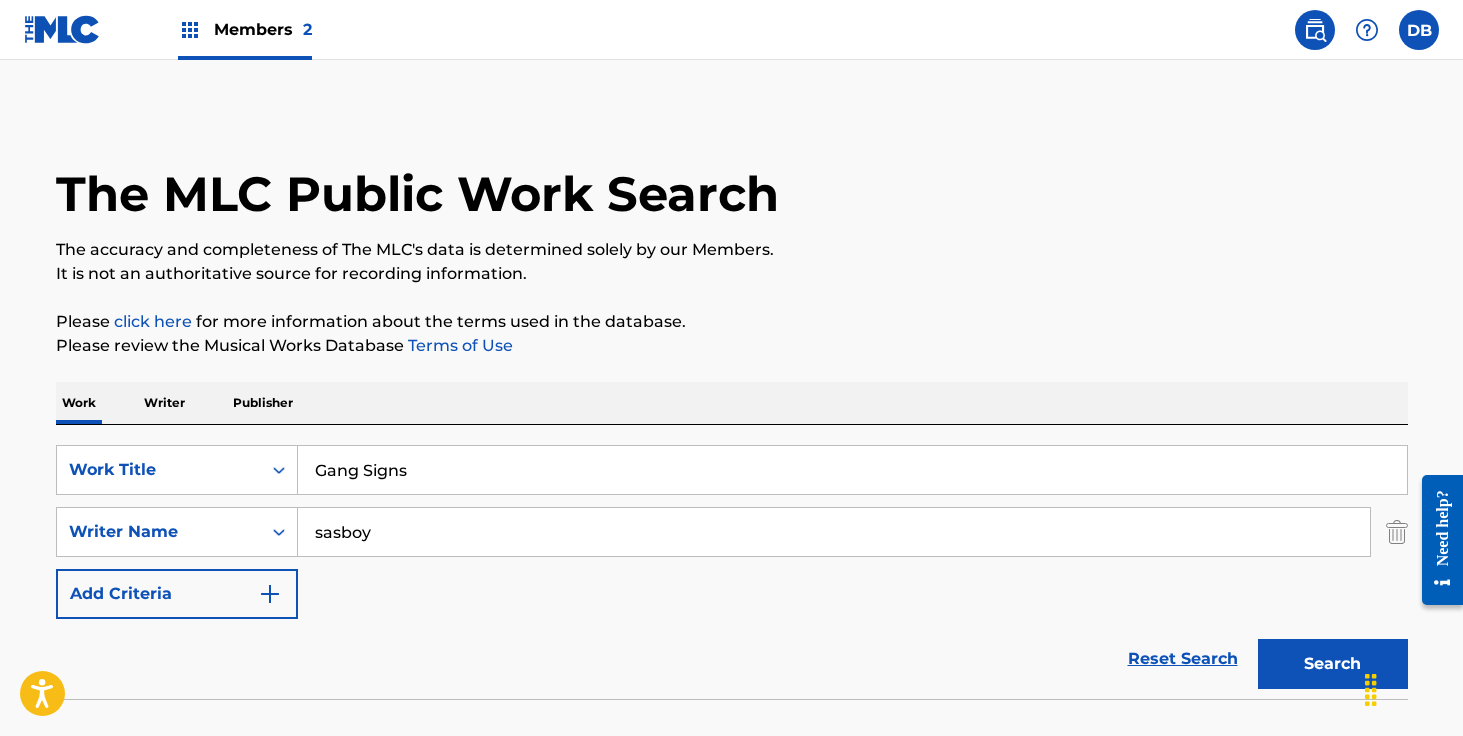 click on "Search" at bounding box center (1333, 664) 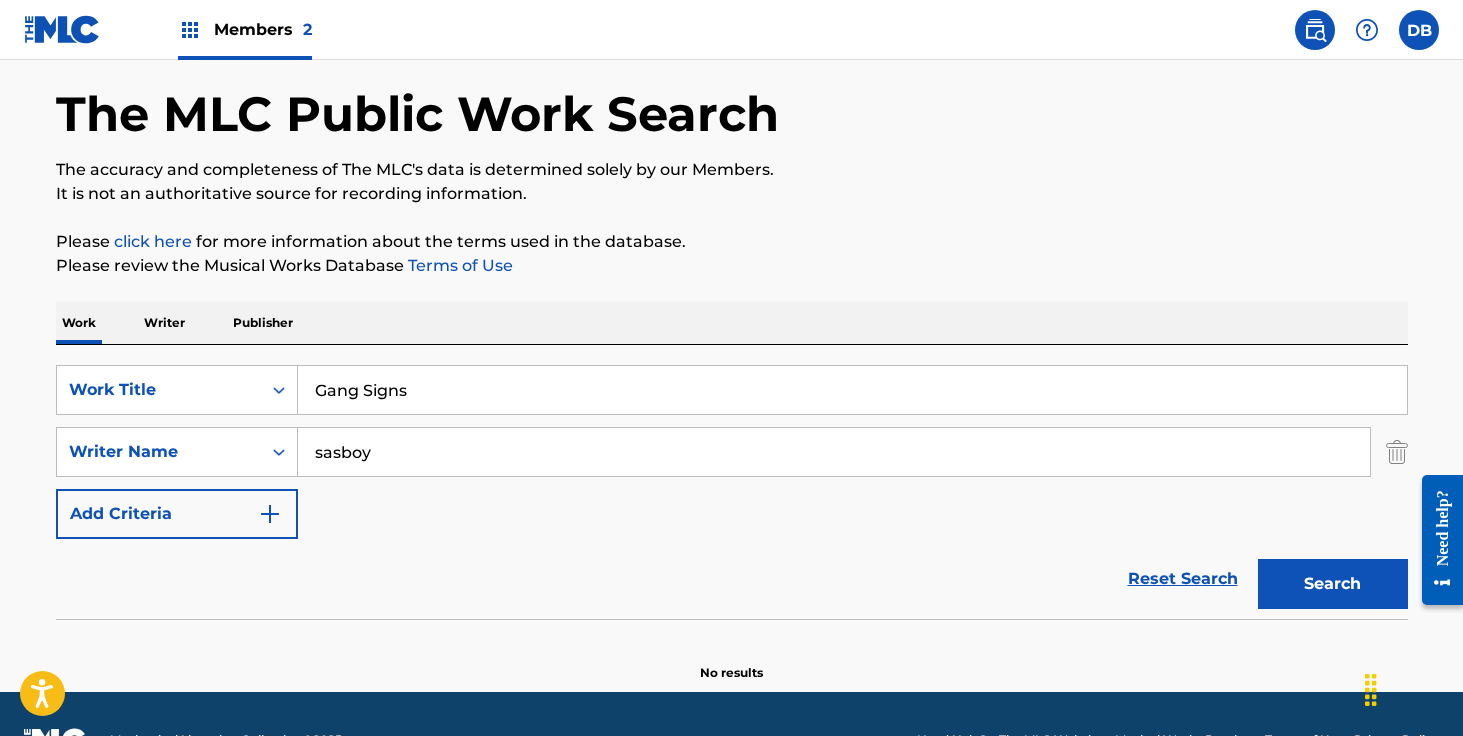 scroll, scrollTop: 132, scrollLeft: 0, axis: vertical 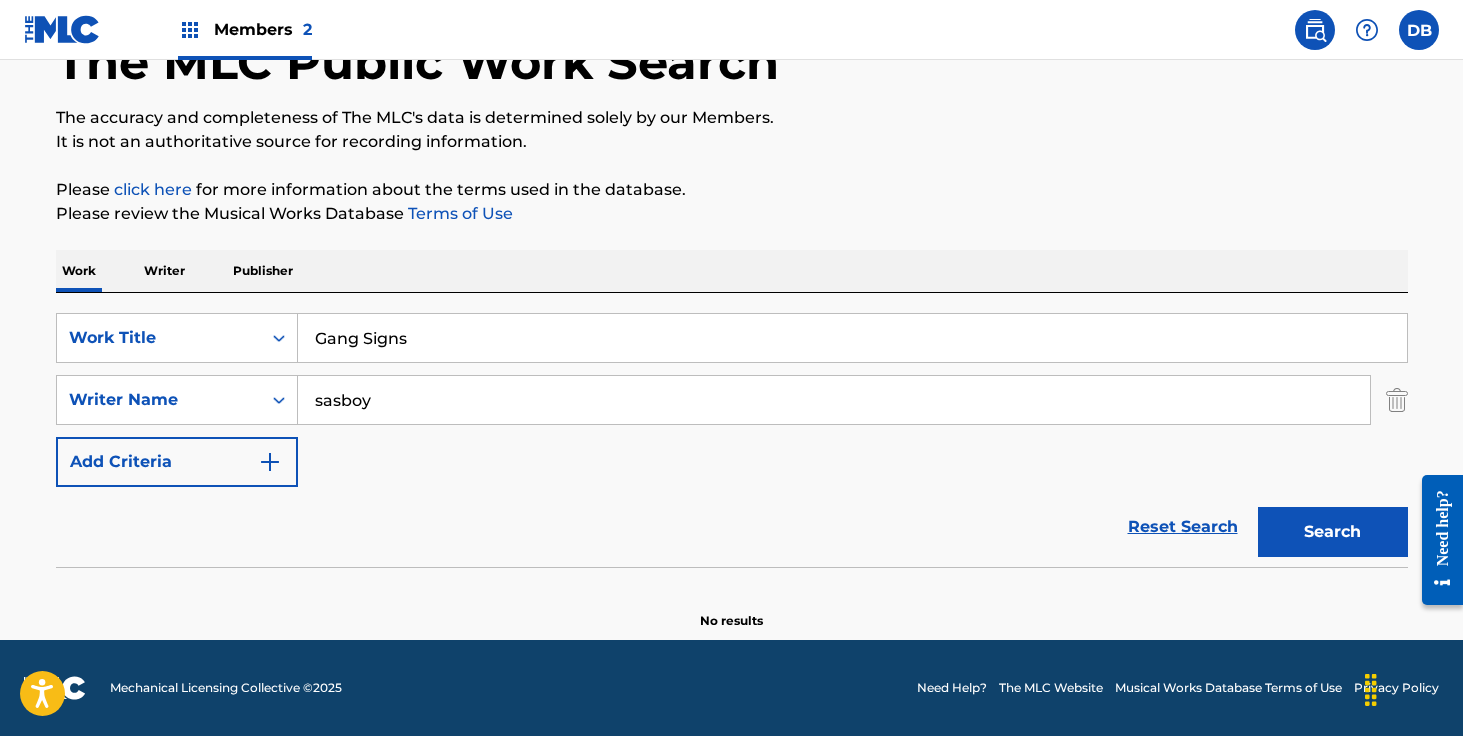 click on "Search" at bounding box center [1333, 532] 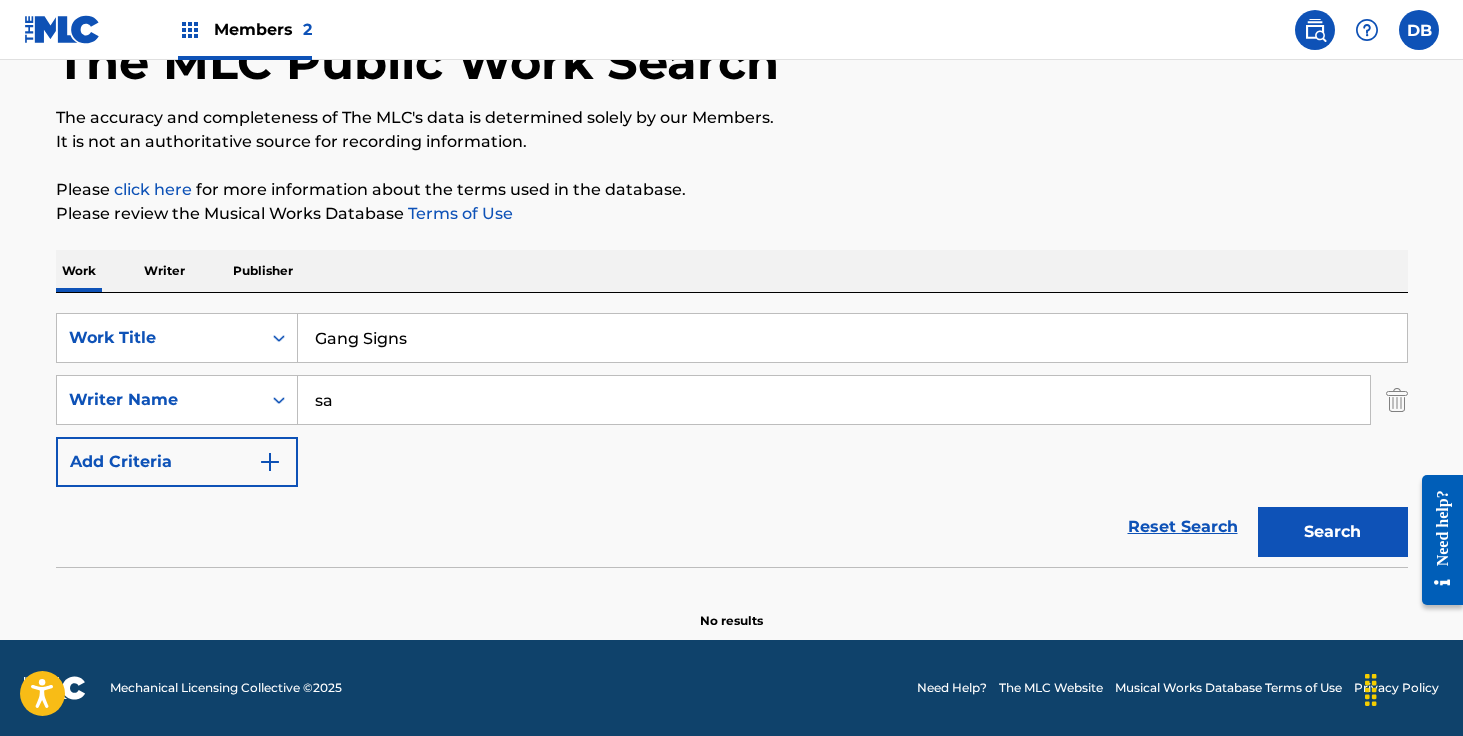 type on "s" 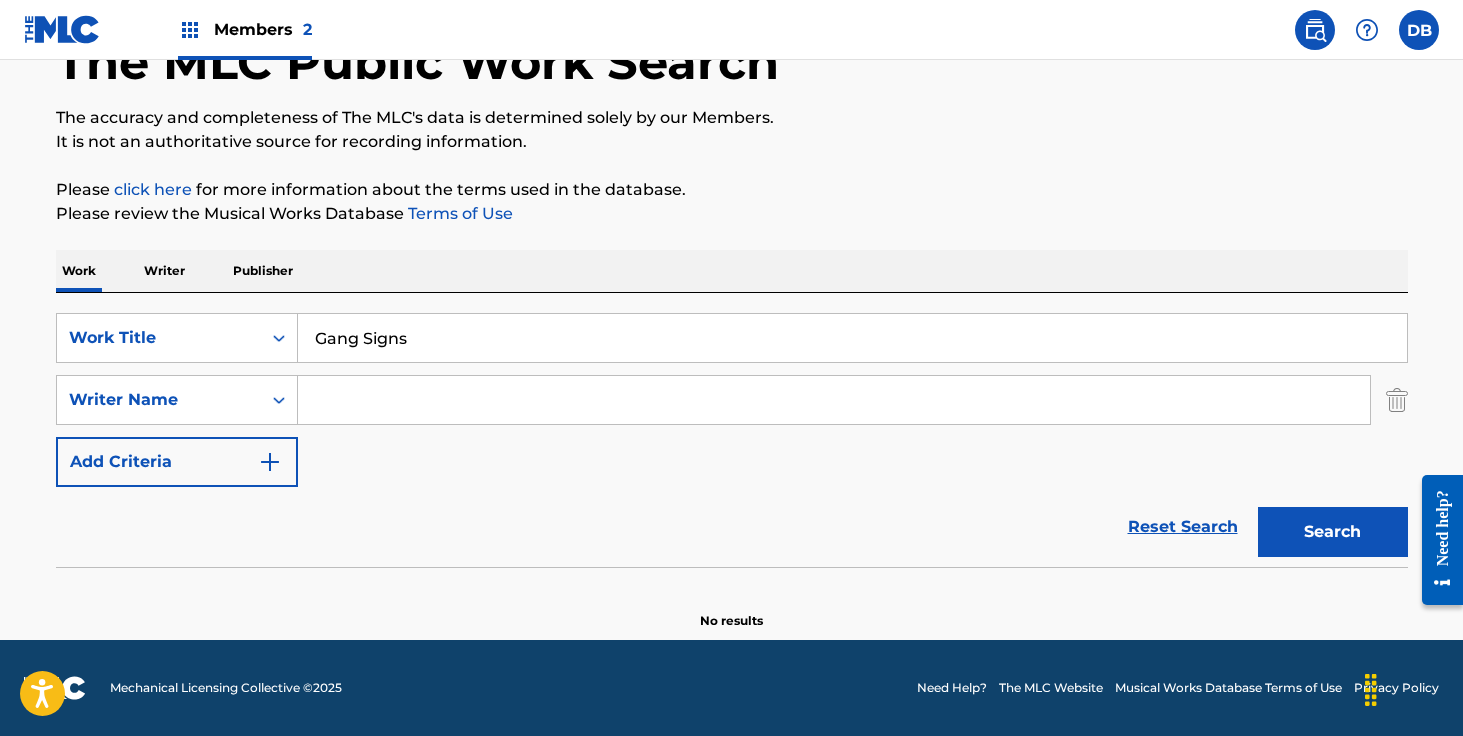 scroll, scrollTop: 0, scrollLeft: 0, axis: both 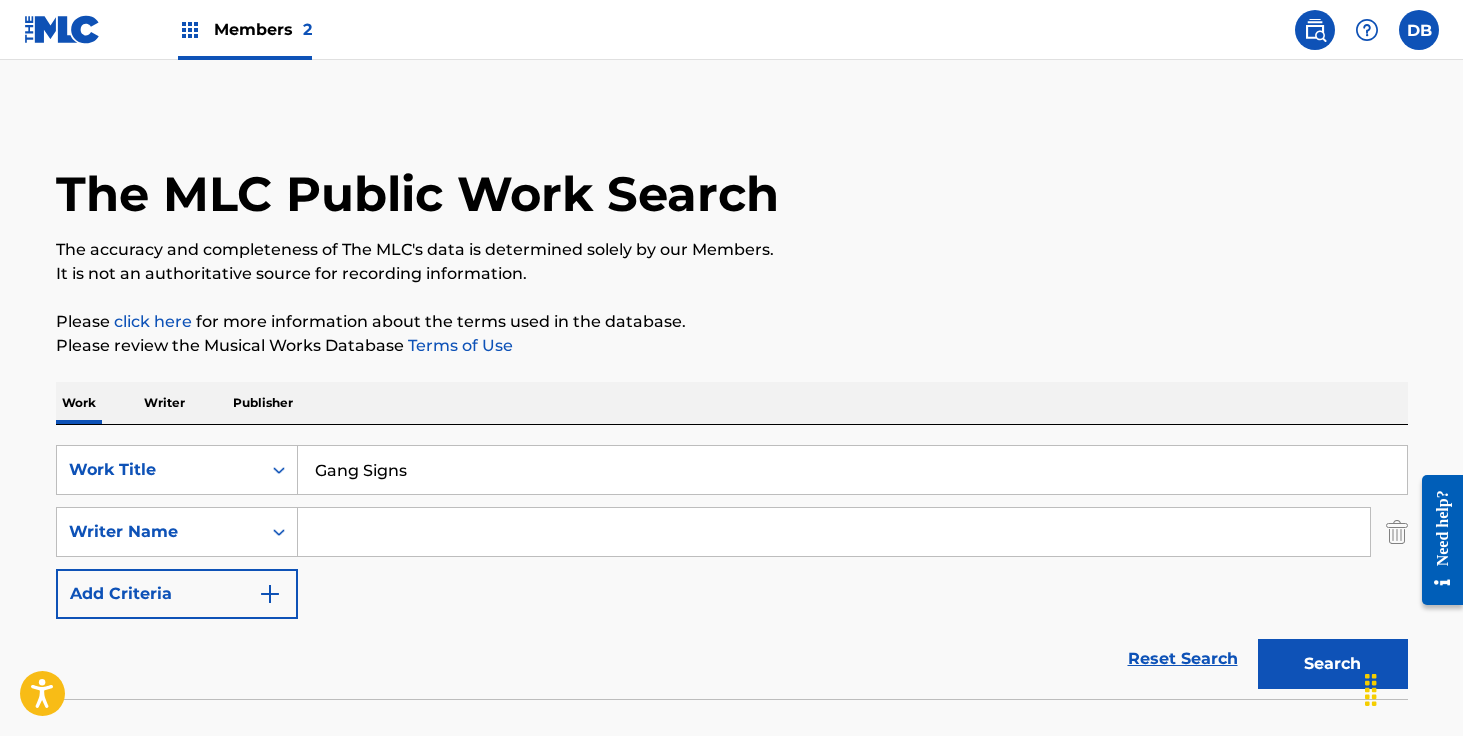 click at bounding box center [834, 532] 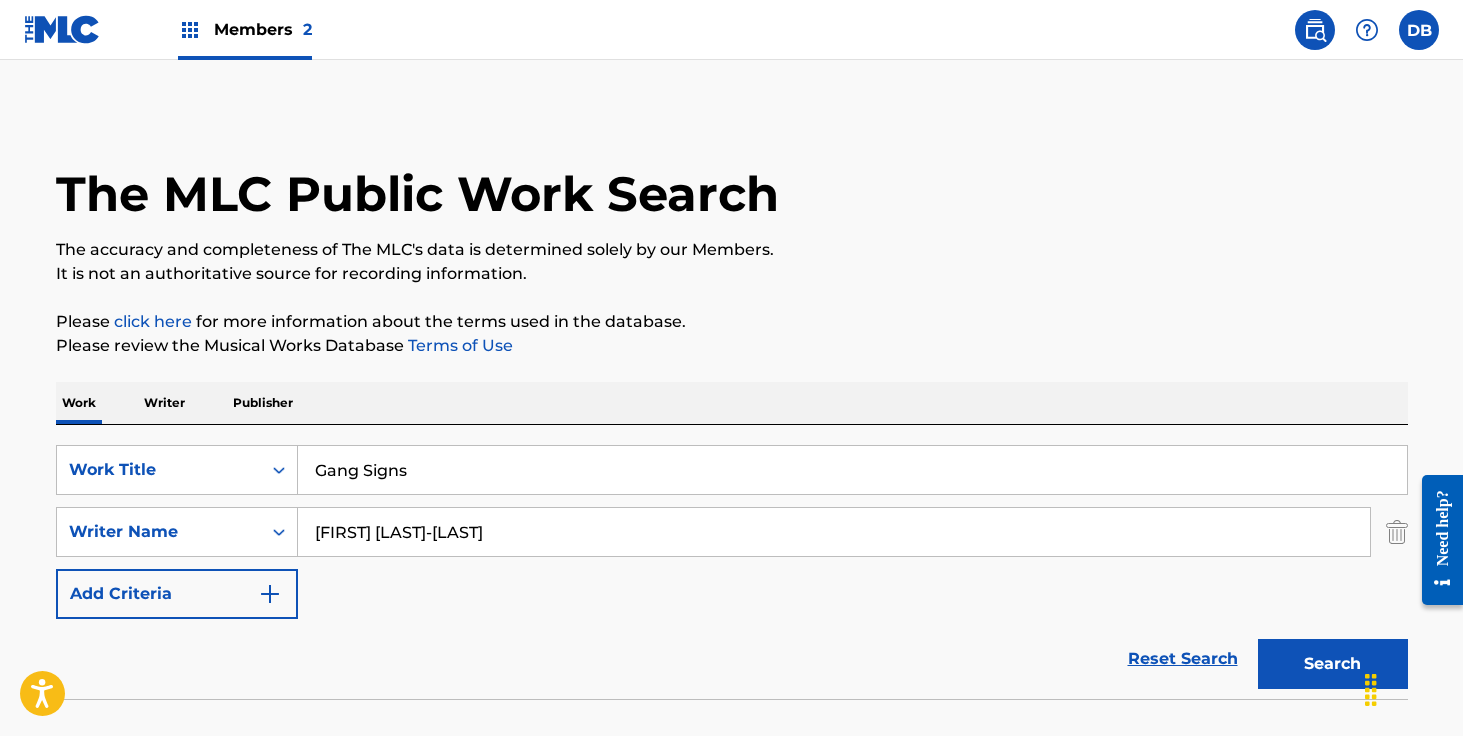 type on "[FIRST] [LAST]-[LAST]" 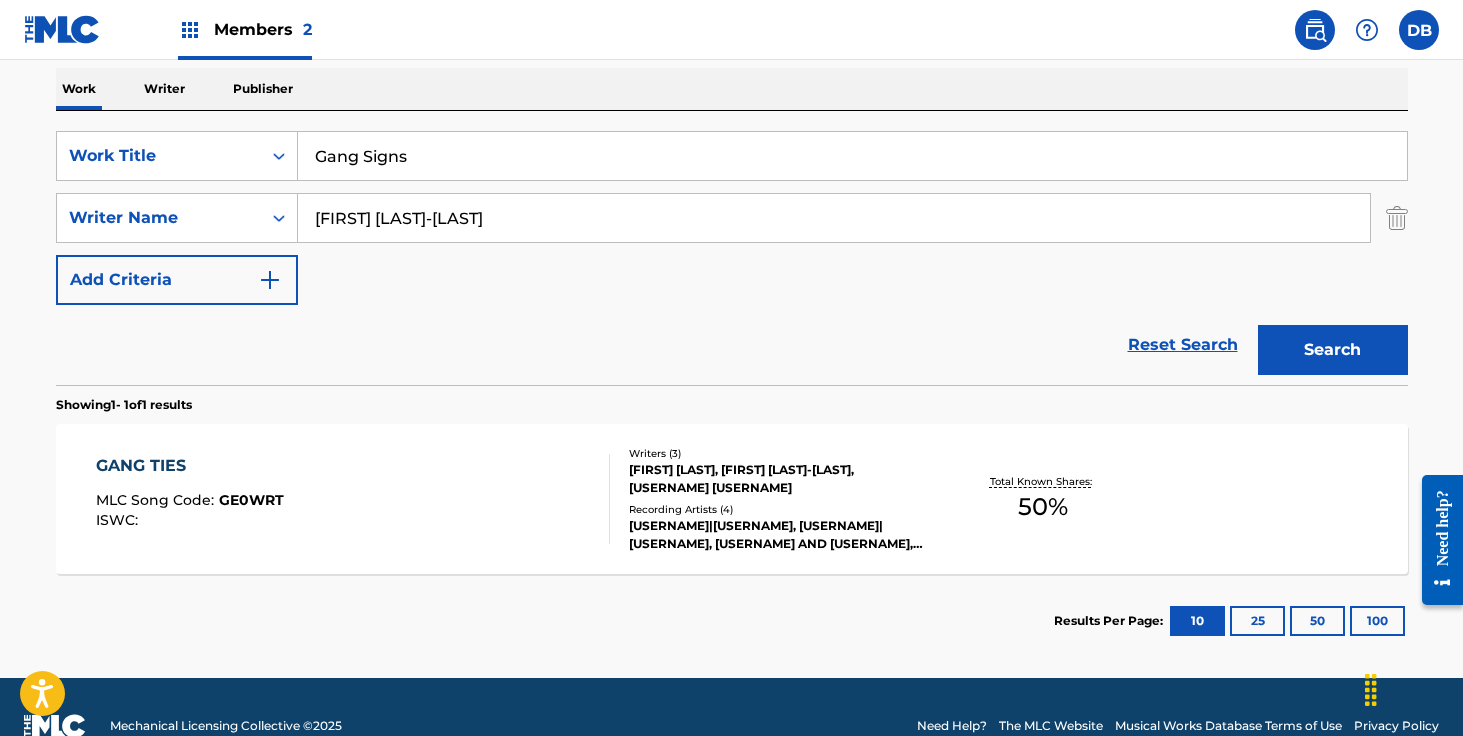 scroll, scrollTop: 321, scrollLeft: 0, axis: vertical 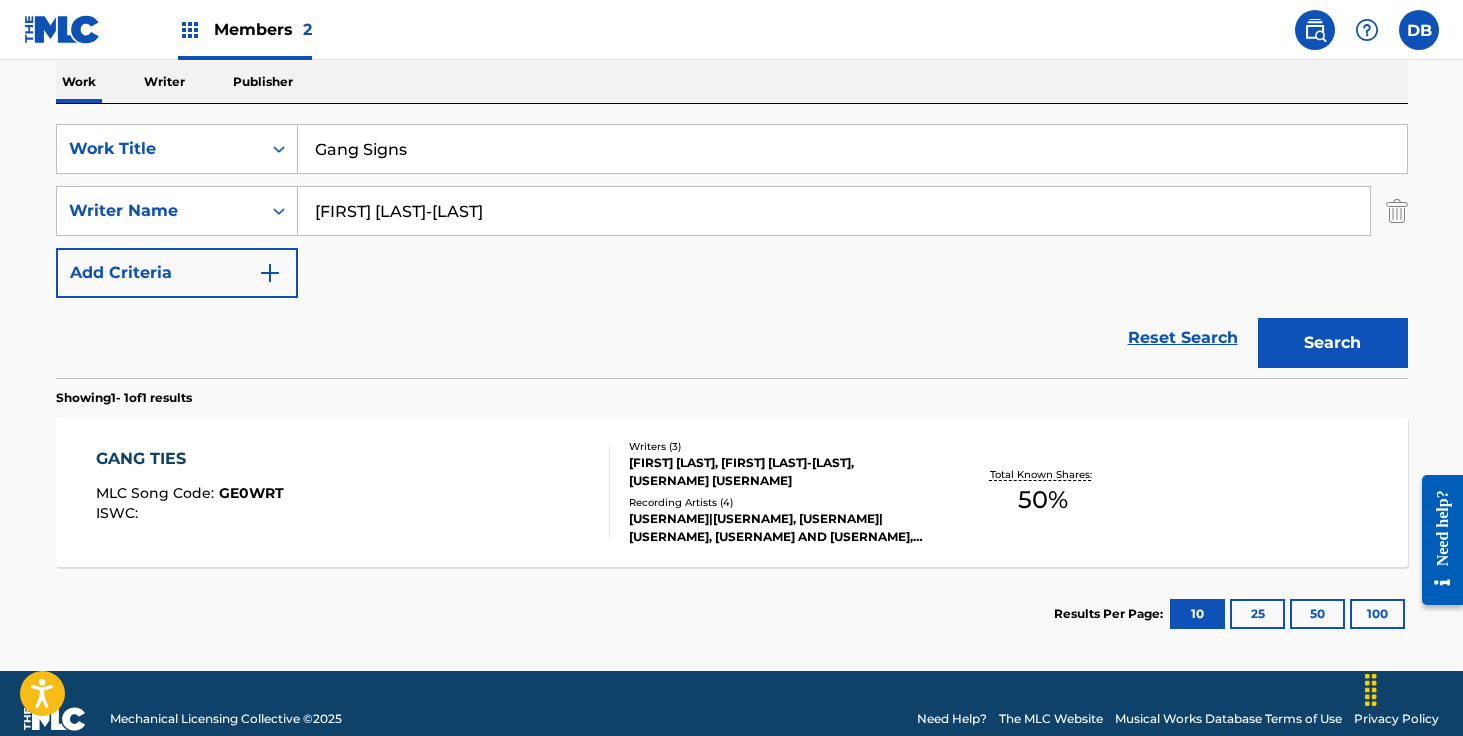 click on "[FIRST] [LAST], [FIRST] [LAST]-[LAST], [USERNAME] [USERNAME]" at bounding box center (780, 472) 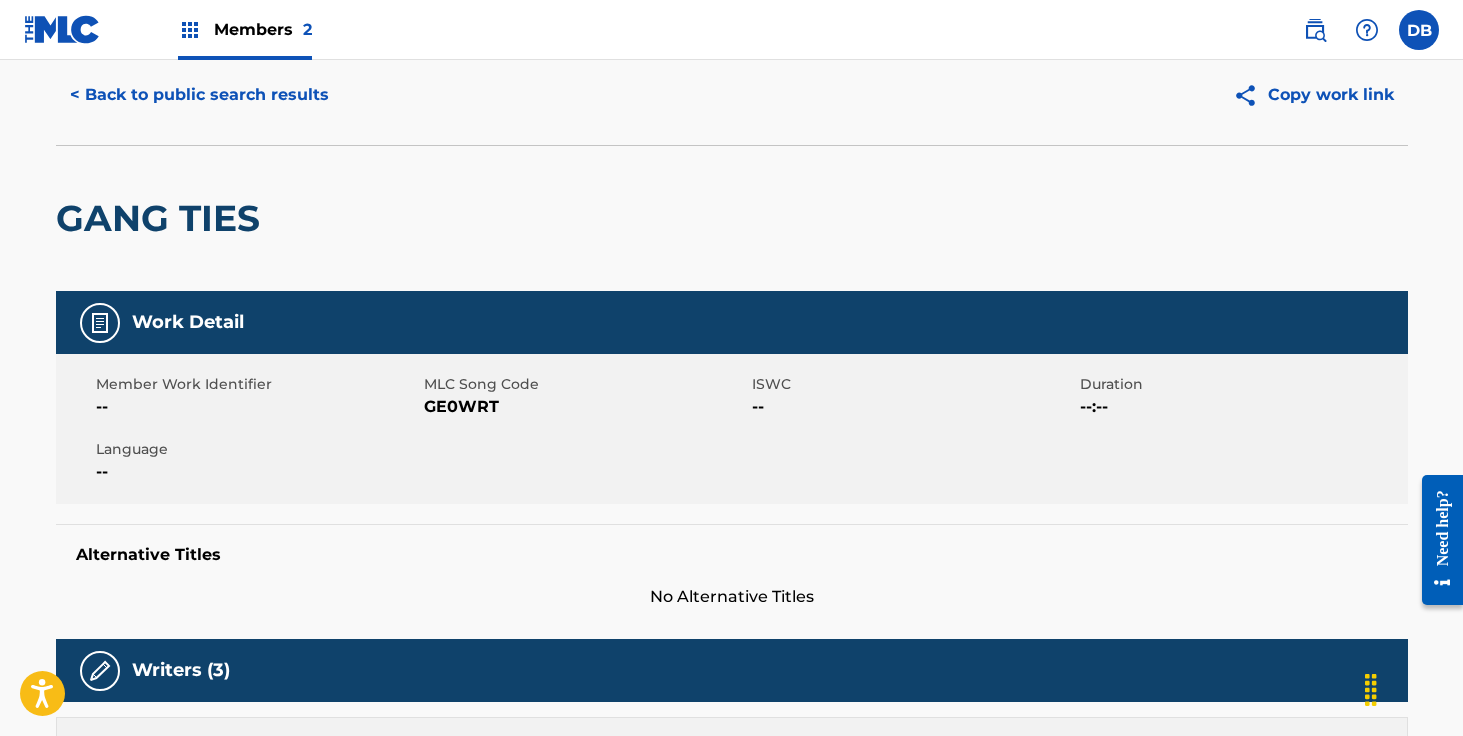 scroll, scrollTop: 68, scrollLeft: 0, axis: vertical 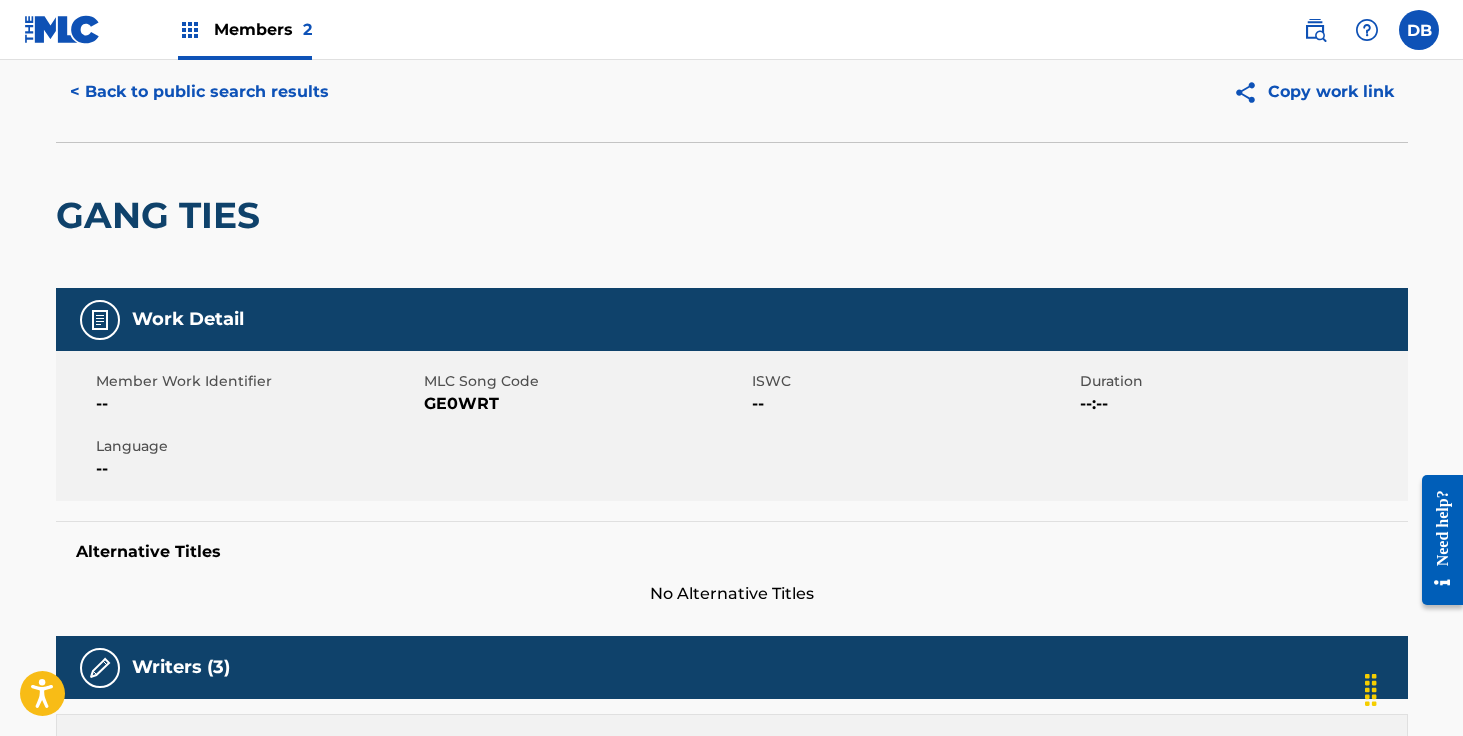 click on "< Back to public search results" at bounding box center (199, 92) 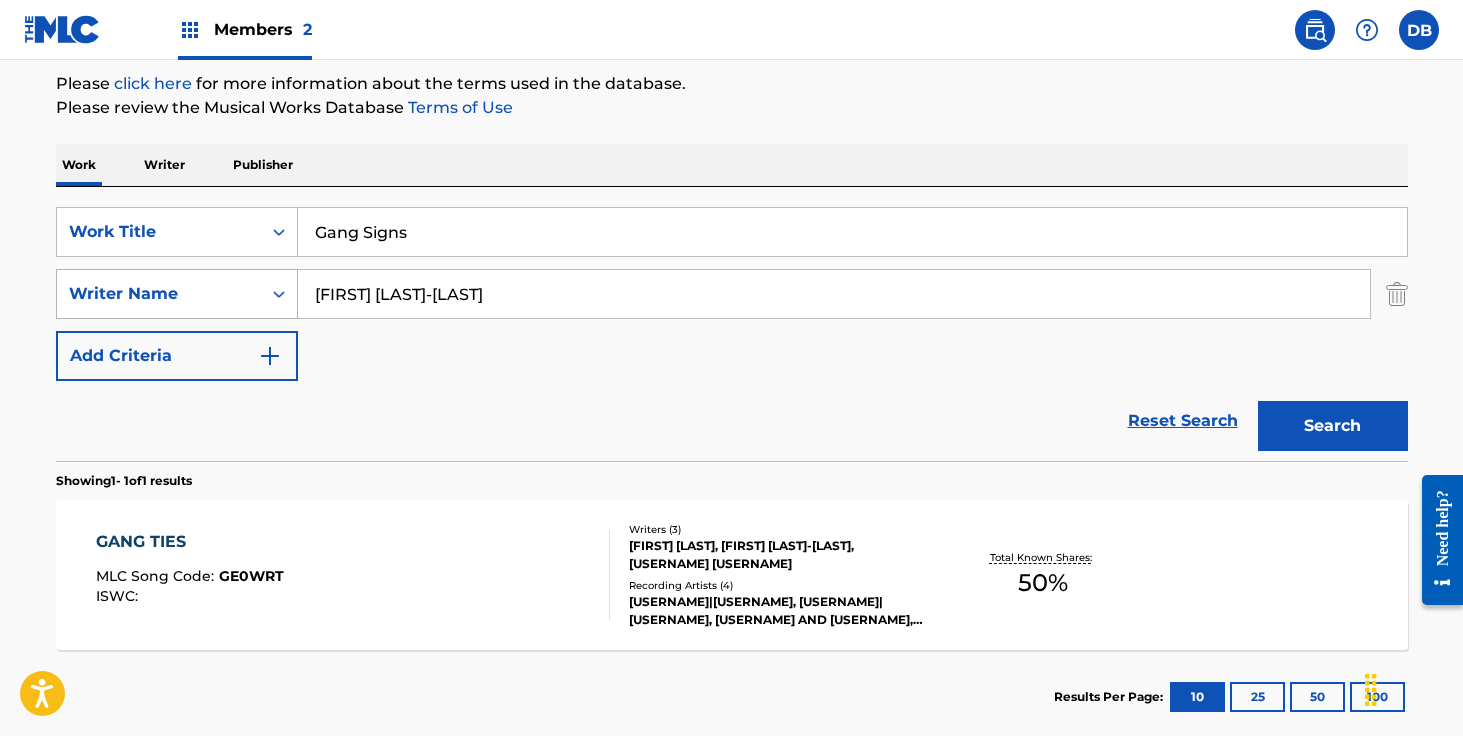 drag, startPoint x: 462, startPoint y: 293, endPoint x: 238, endPoint y: 291, distance: 224.00893 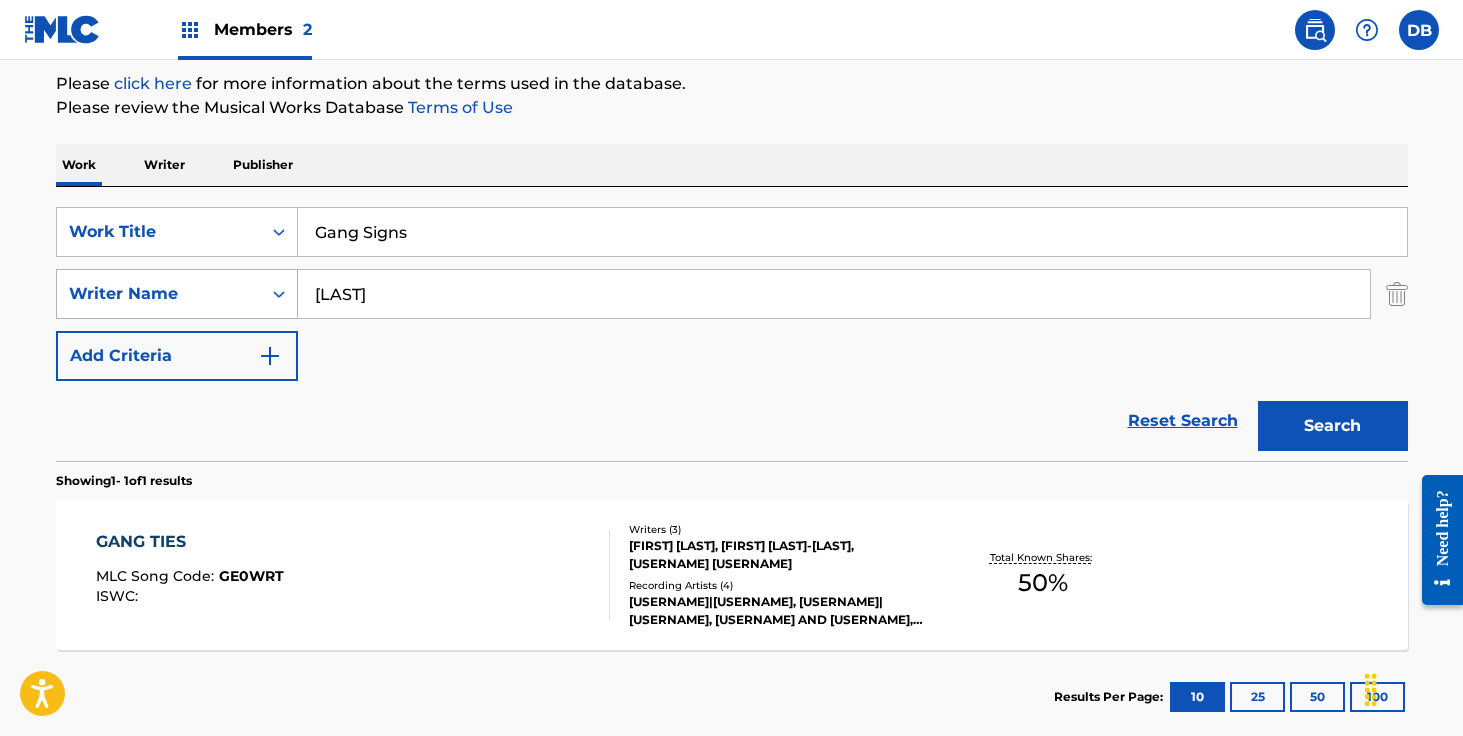 type on "[LAST]" 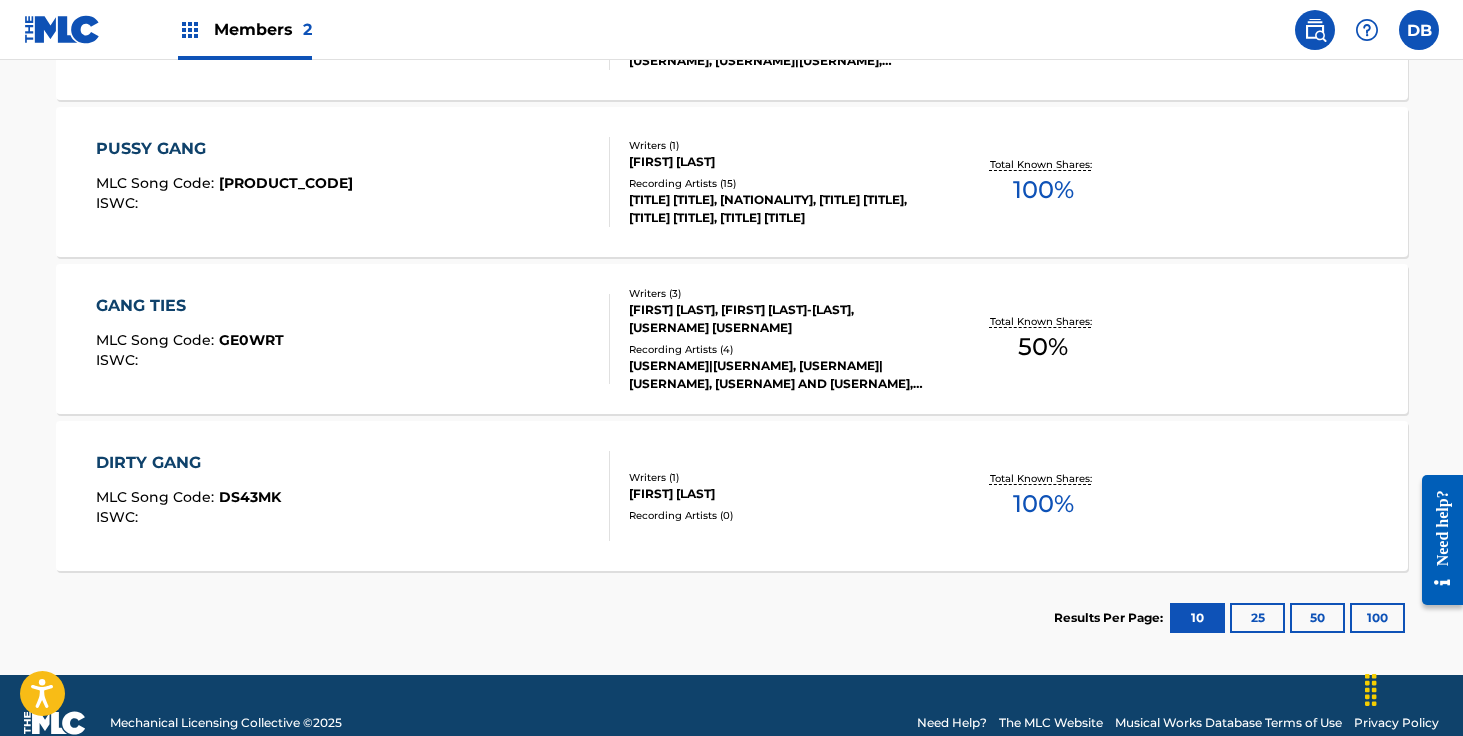 scroll, scrollTop: 1137, scrollLeft: 0, axis: vertical 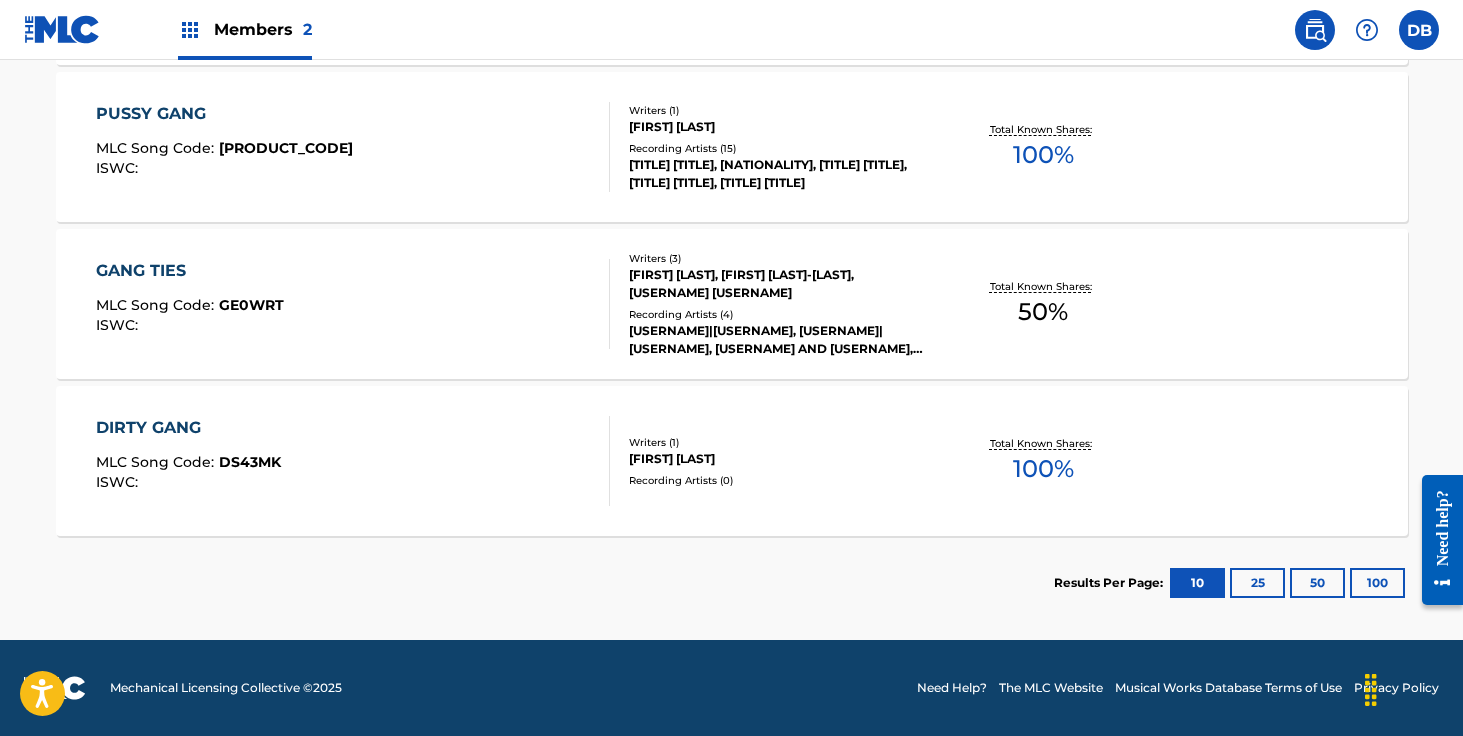 click on "[USERNAME]|[USERNAME], [USERNAME]|[USERNAME], [USERNAME] AND [USERNAME], [USERNAME], [USERNAME]" at bounding box center [780, 340] 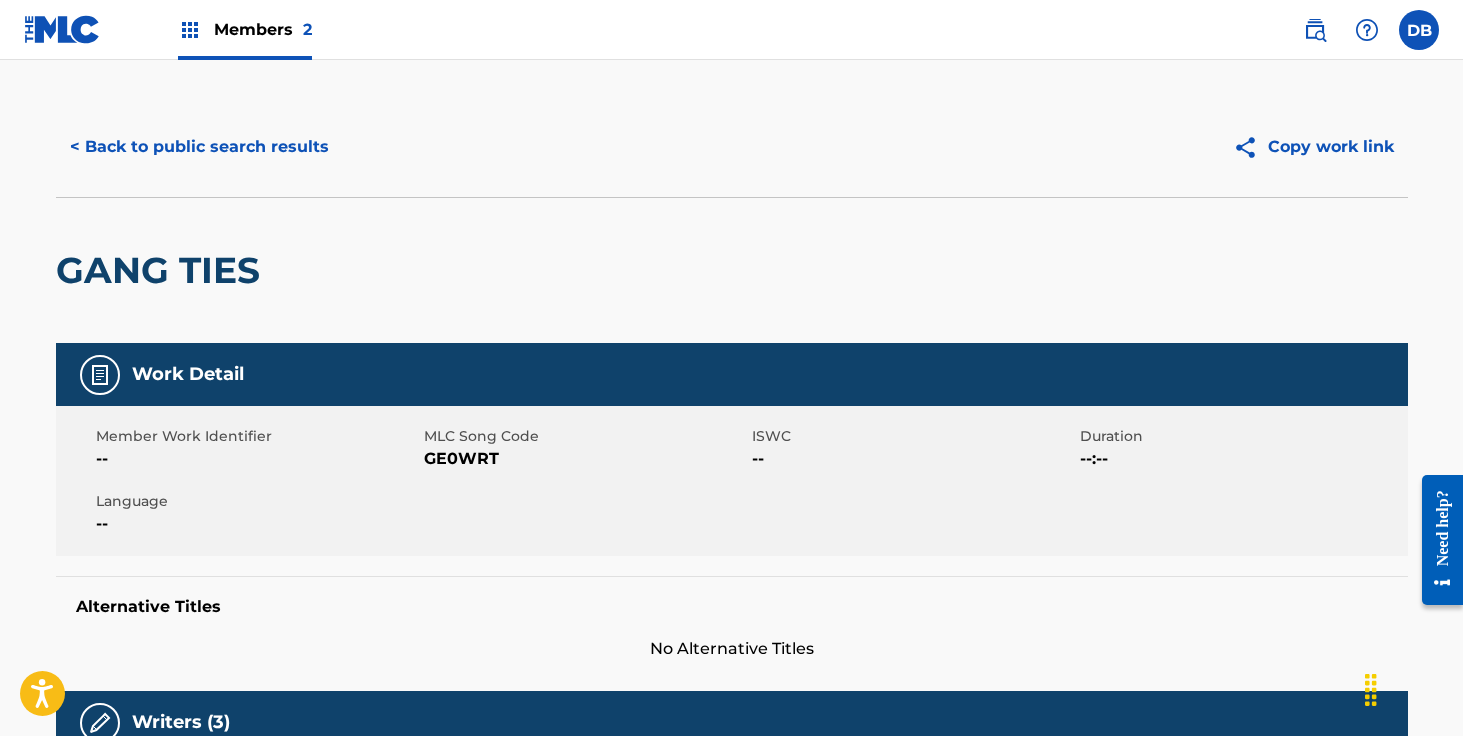 scroll, scrollTop: 5, scrollLeft: 0, axis: vertical 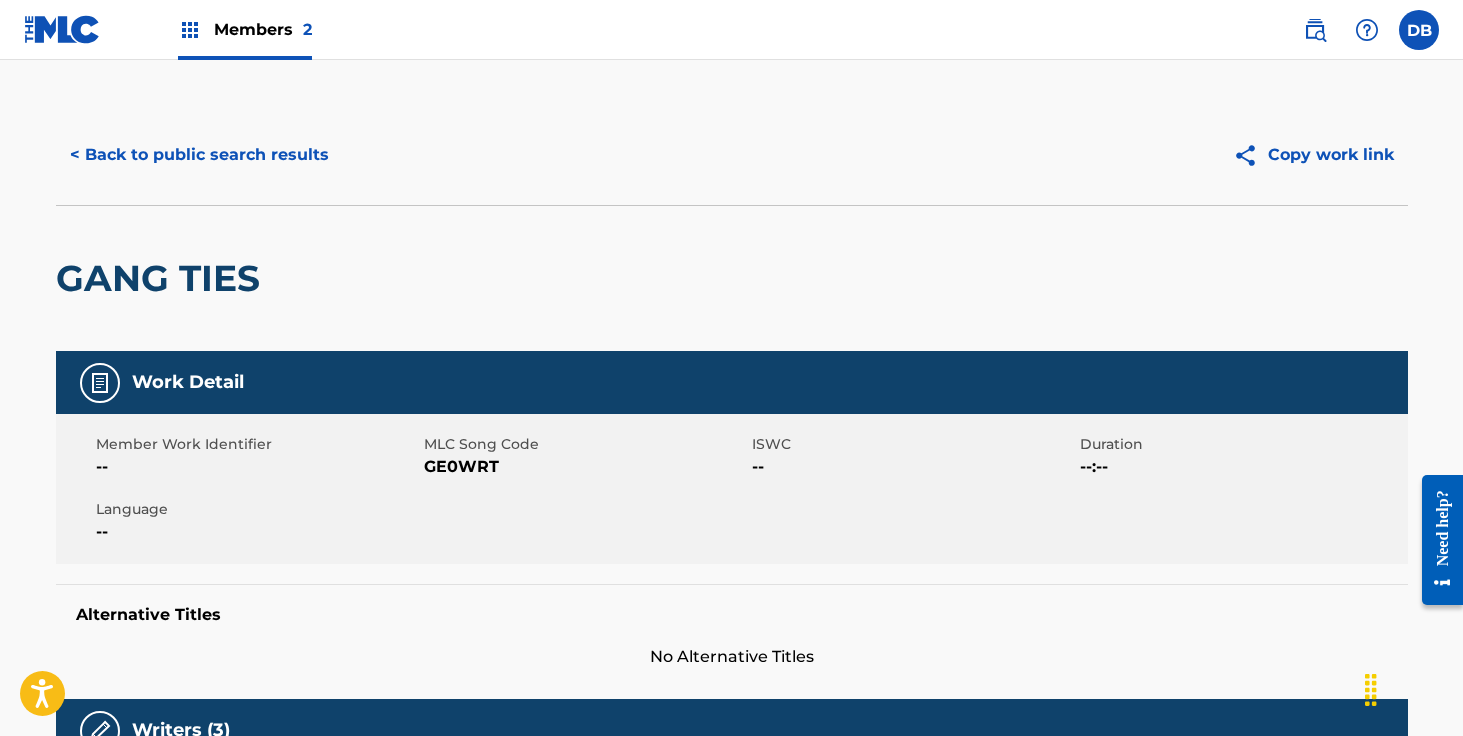 click on "< Back to public search results" at bounding box center (199, 155) 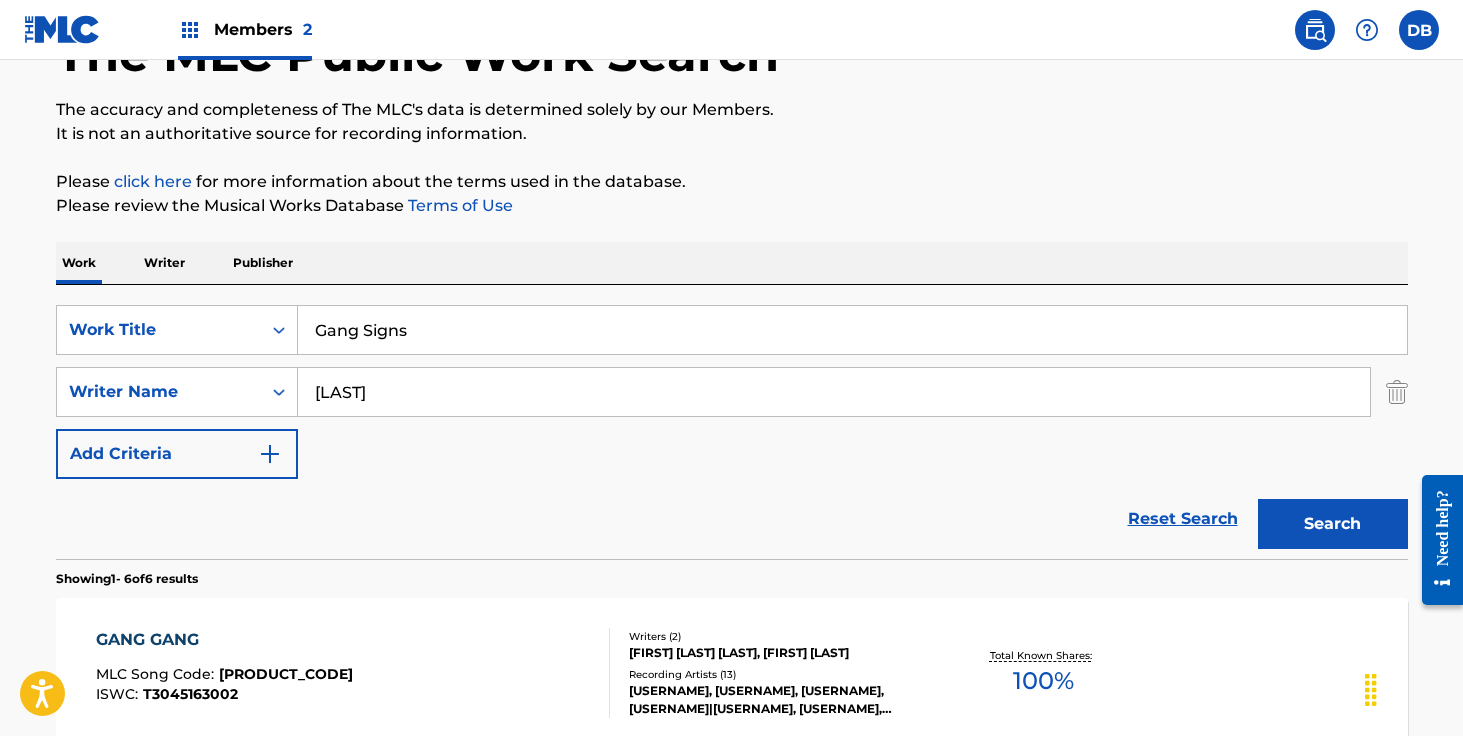 scroll, scrollTop: 0, scrollLeft: 0, axis: both 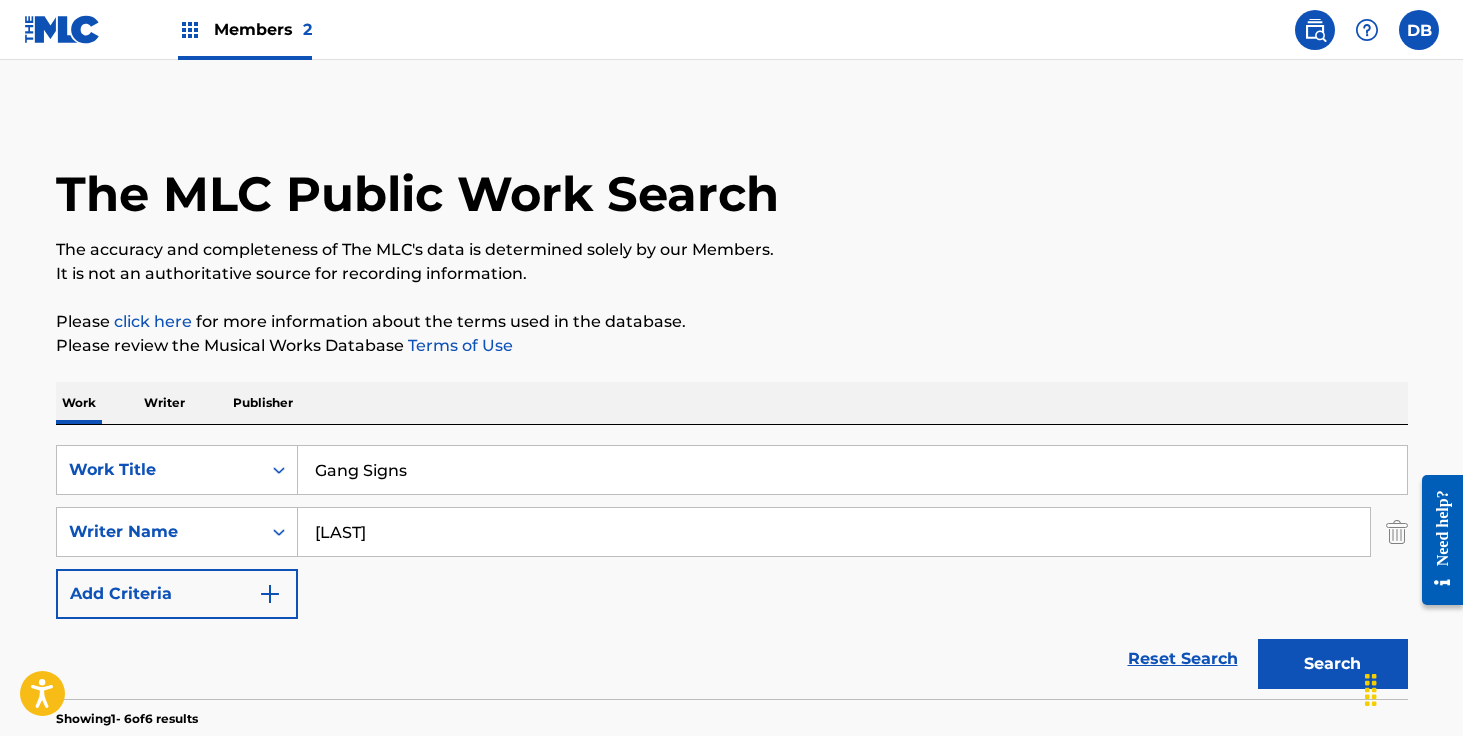 click on "Gang Signs" at bounding box center [852, 470] 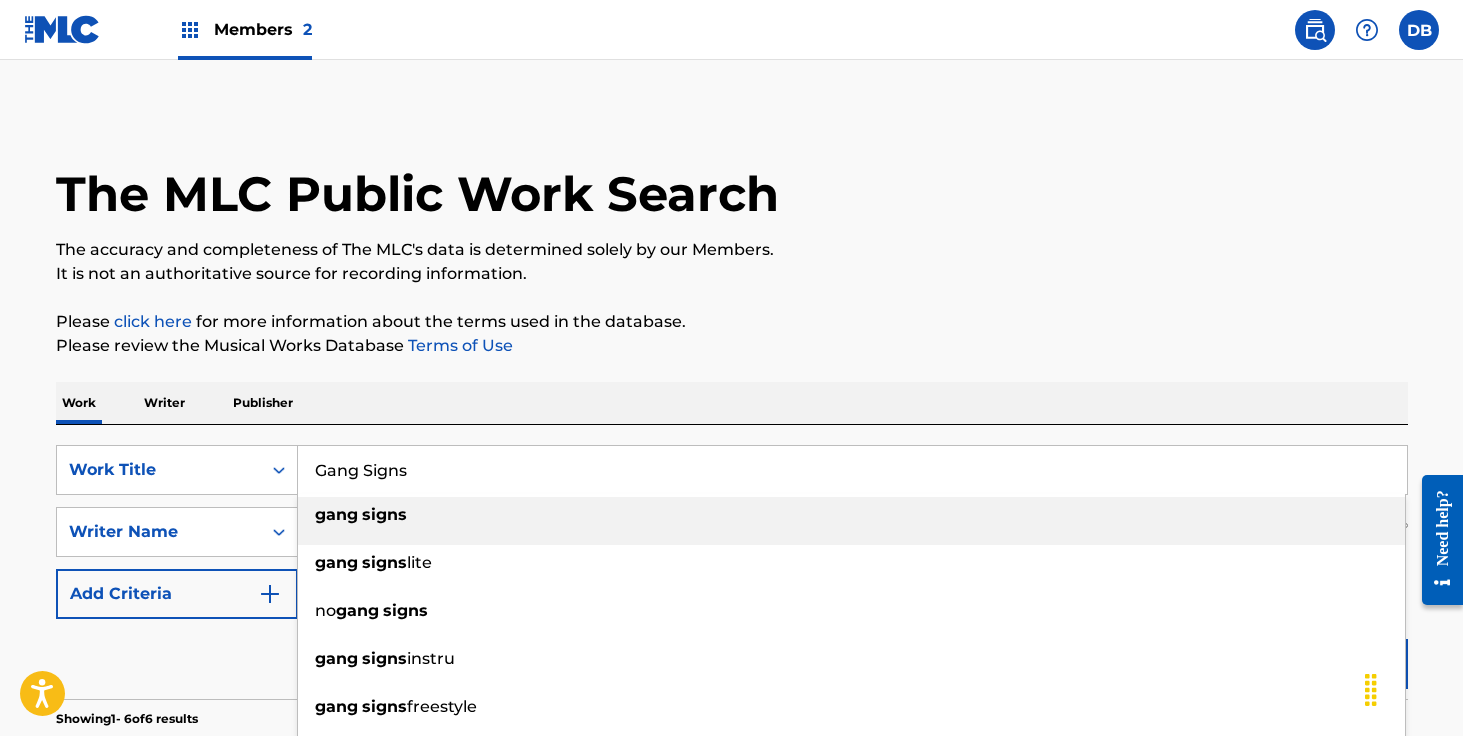 click on "Gang Signs" at bounding box center [852, 470] 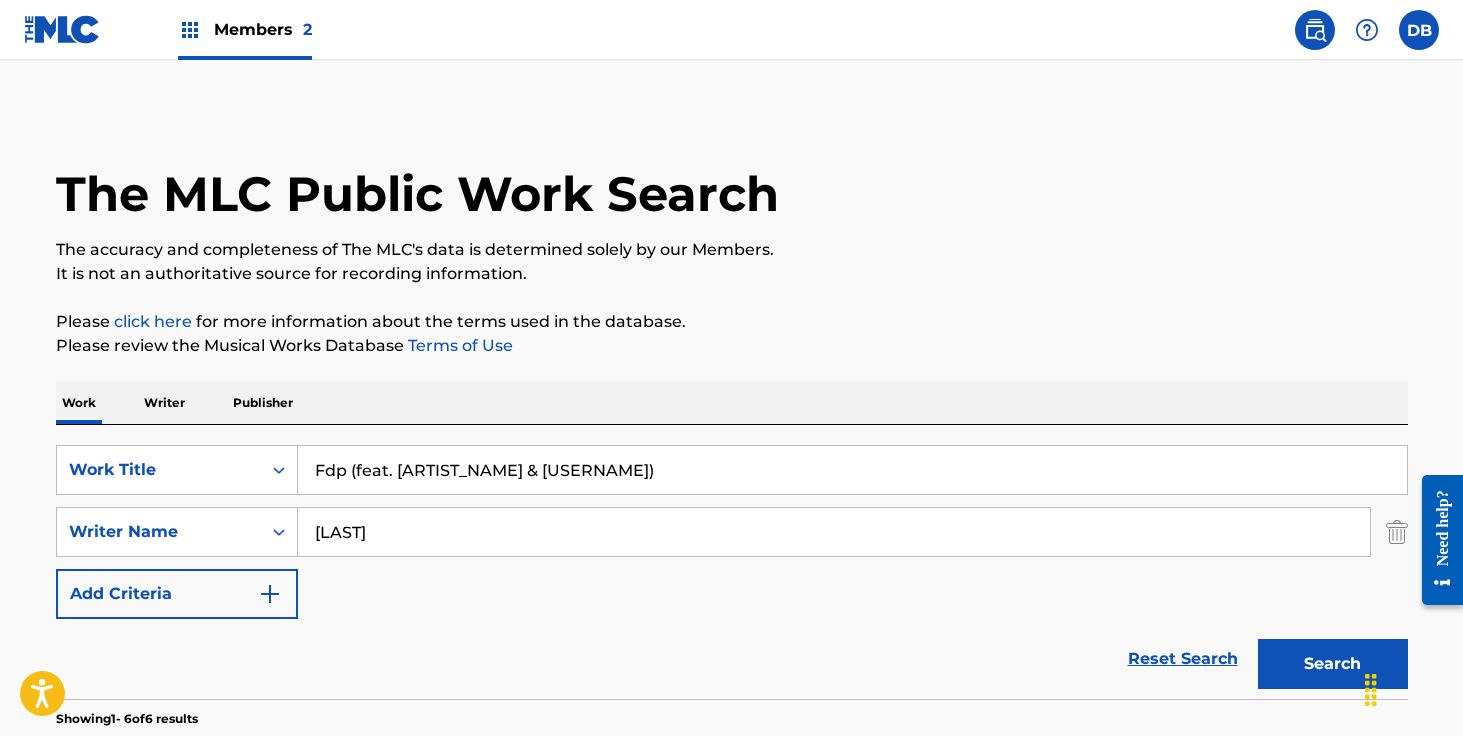 type on "Fdp (feat. [ARTIST_NAME] & [USERNAME])" 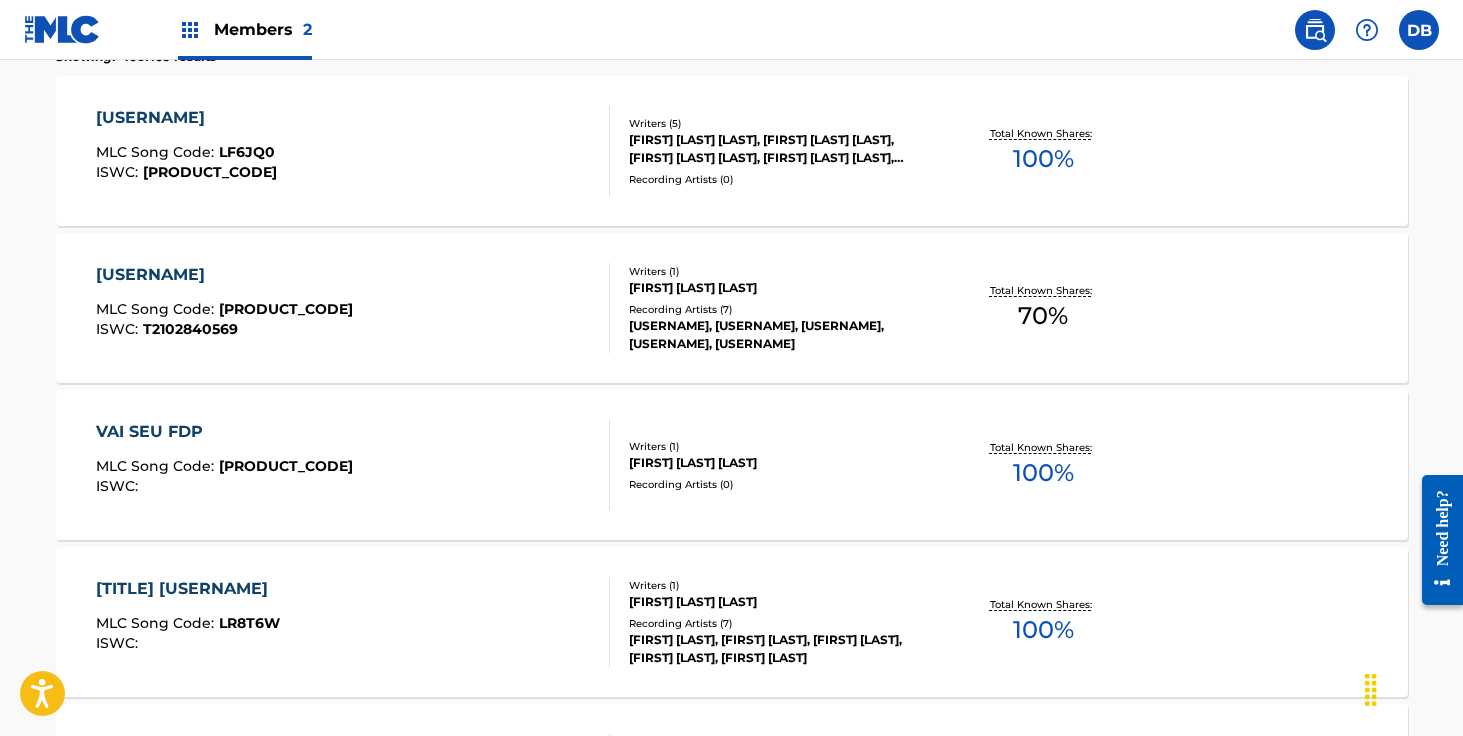 scroll, scrollTop: 665, scrollLeft: 0, axis: vertical 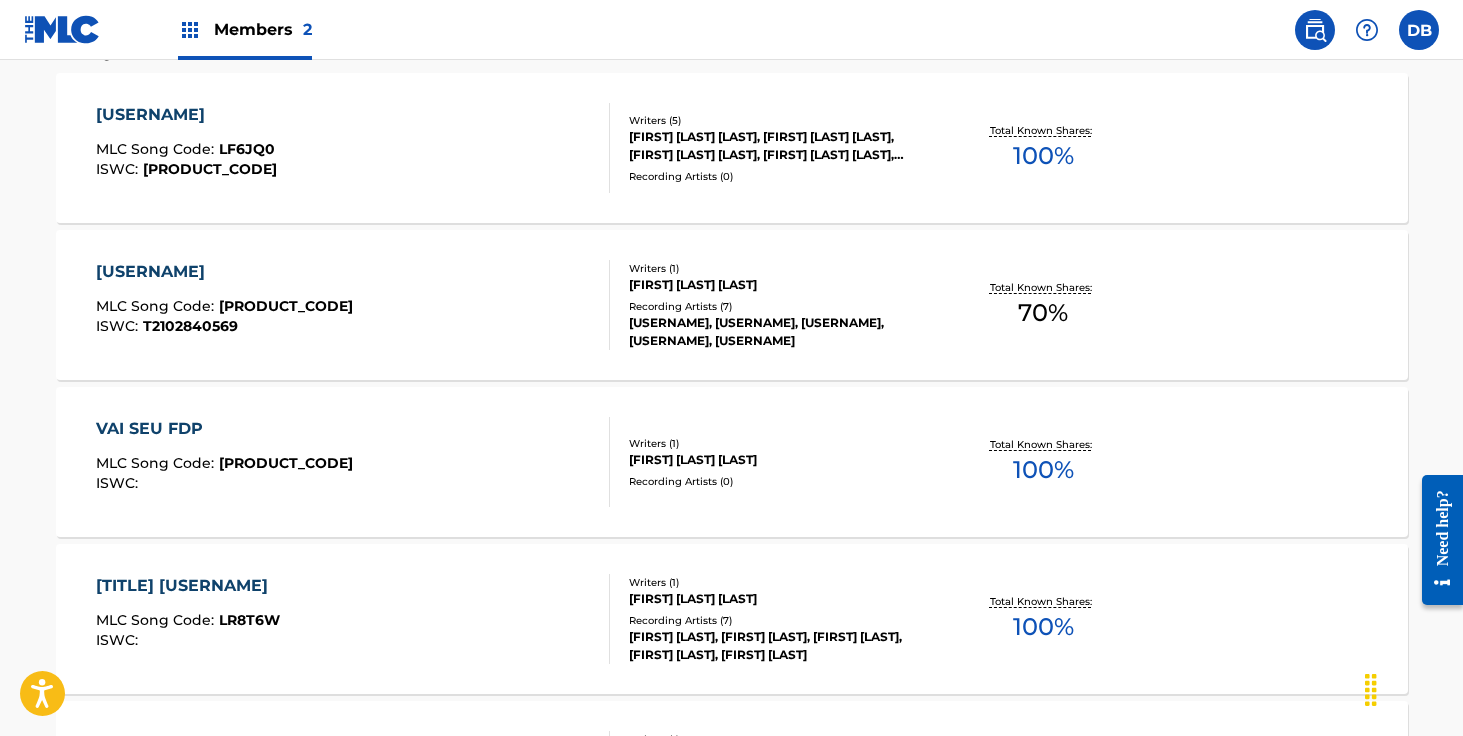 click on "Recording Artists ( 7 )" at bounding box center [780, 306] 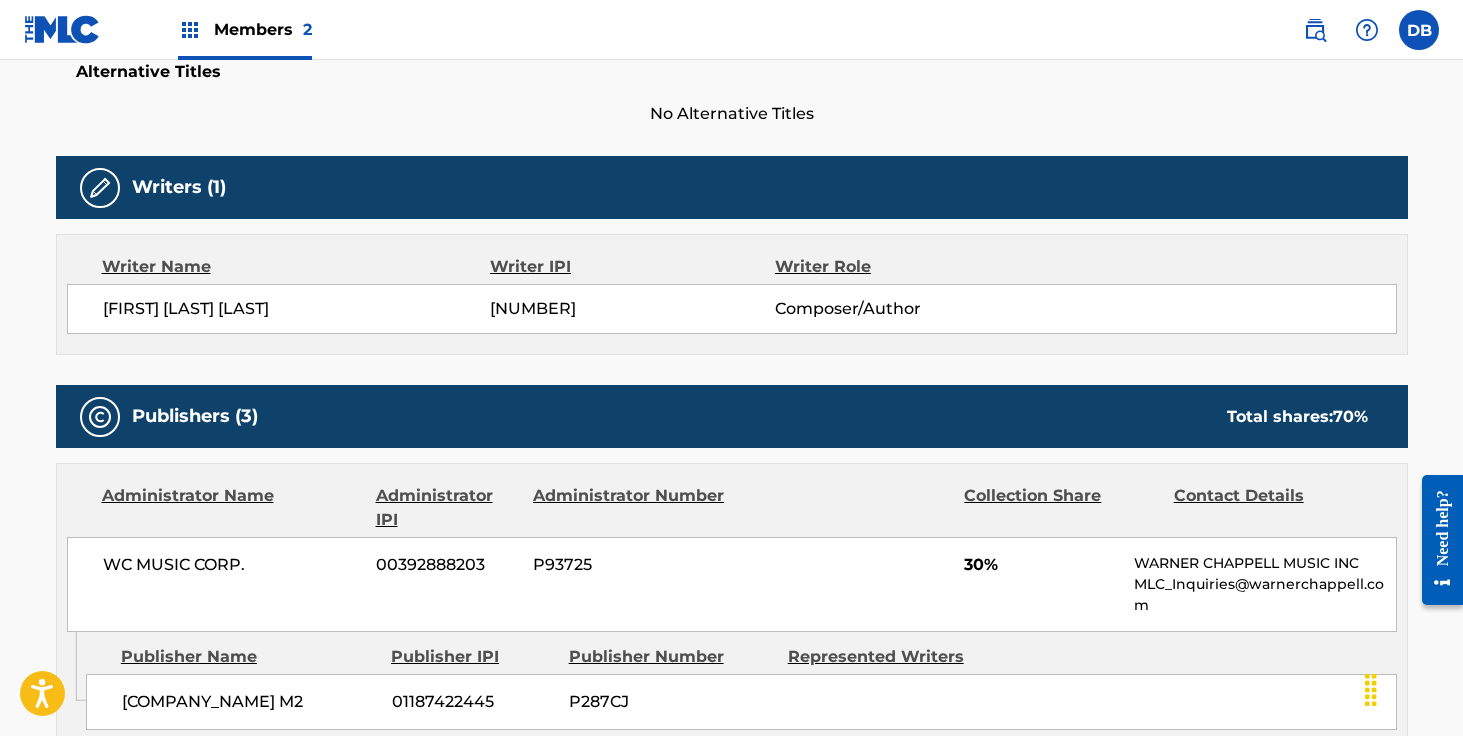 scroll, scrollTop: 615, scrollLeft: 0, axis: vertical 